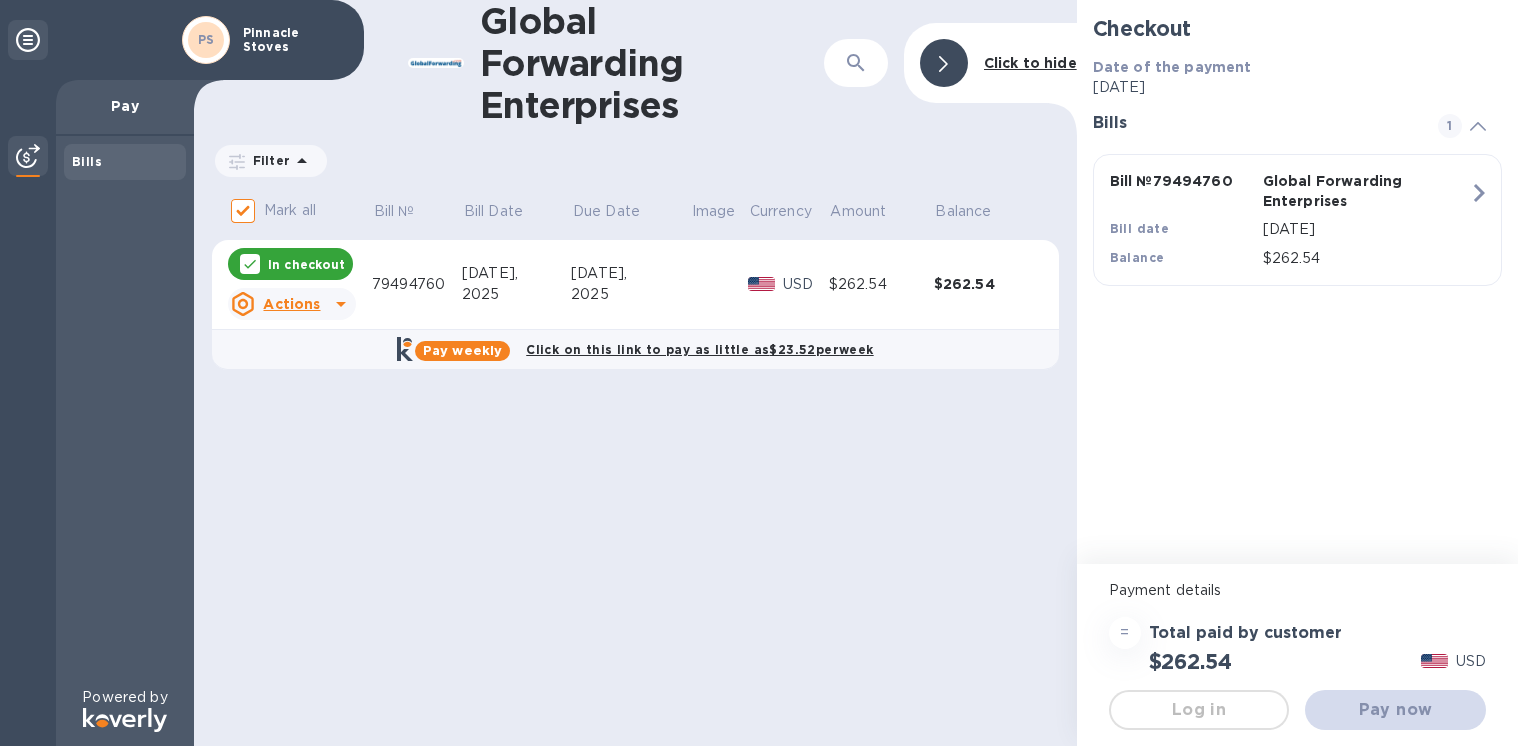 checkbox on "false" 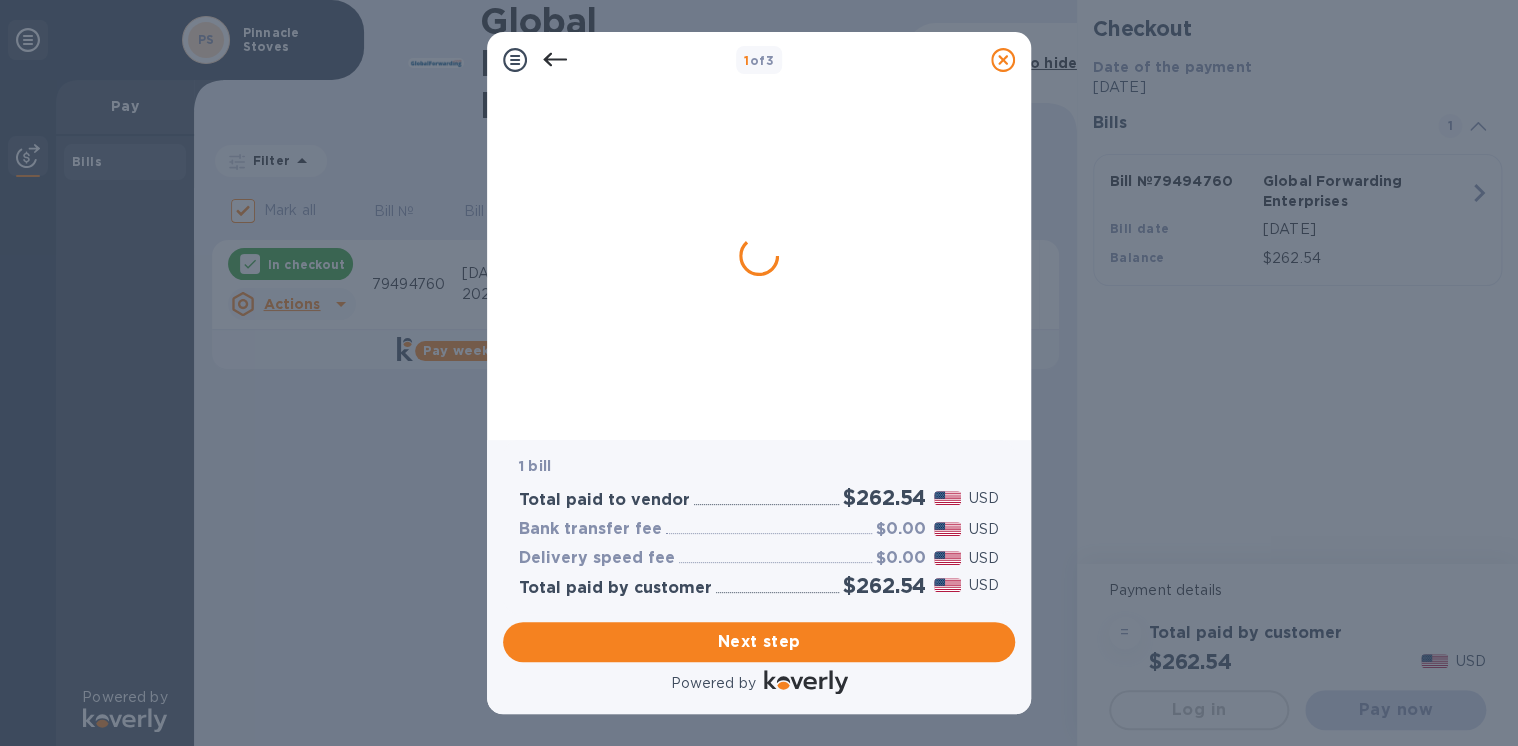 scroll, scrollTop: 0, scrollLeft: 0, axis: both 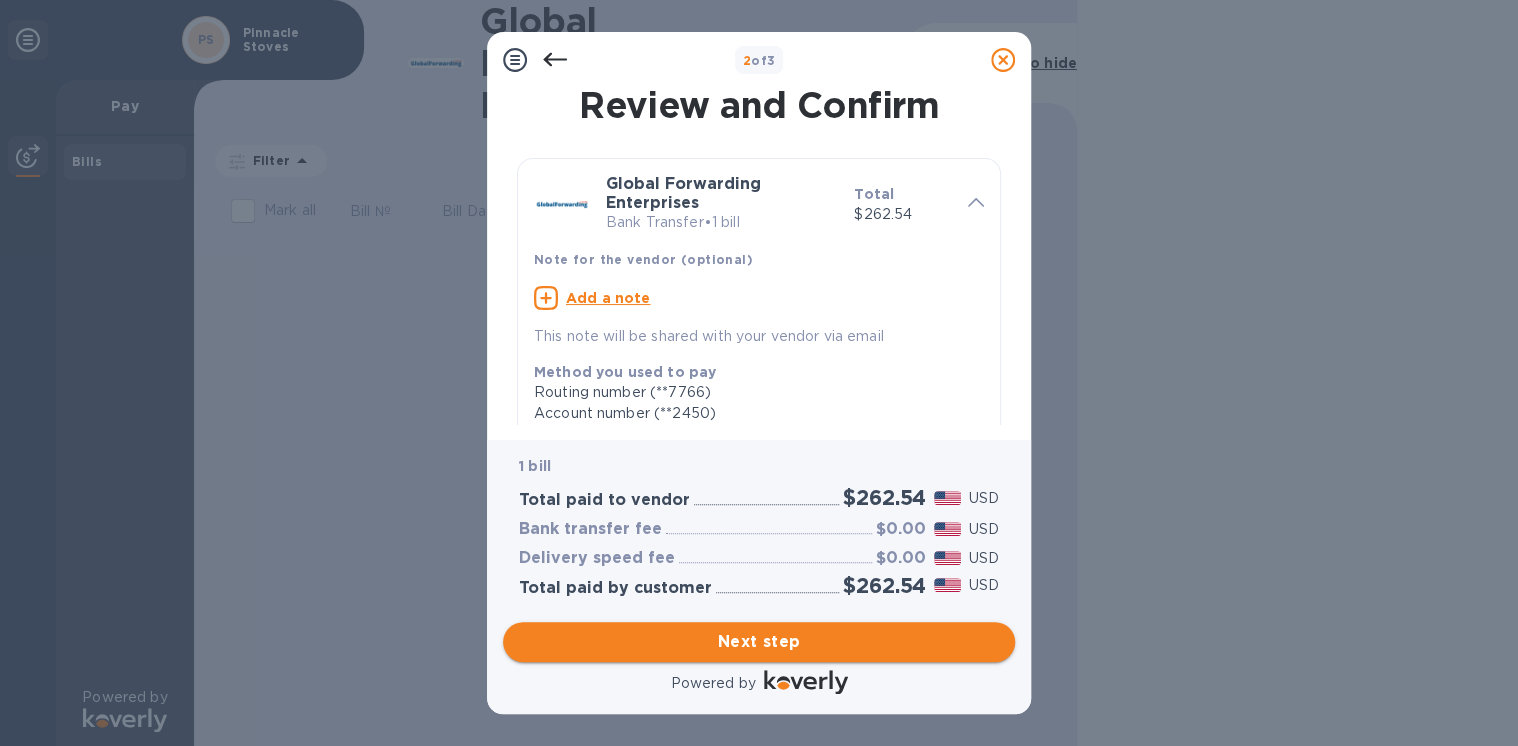click on "Next step" at bounding box center (759, 642) 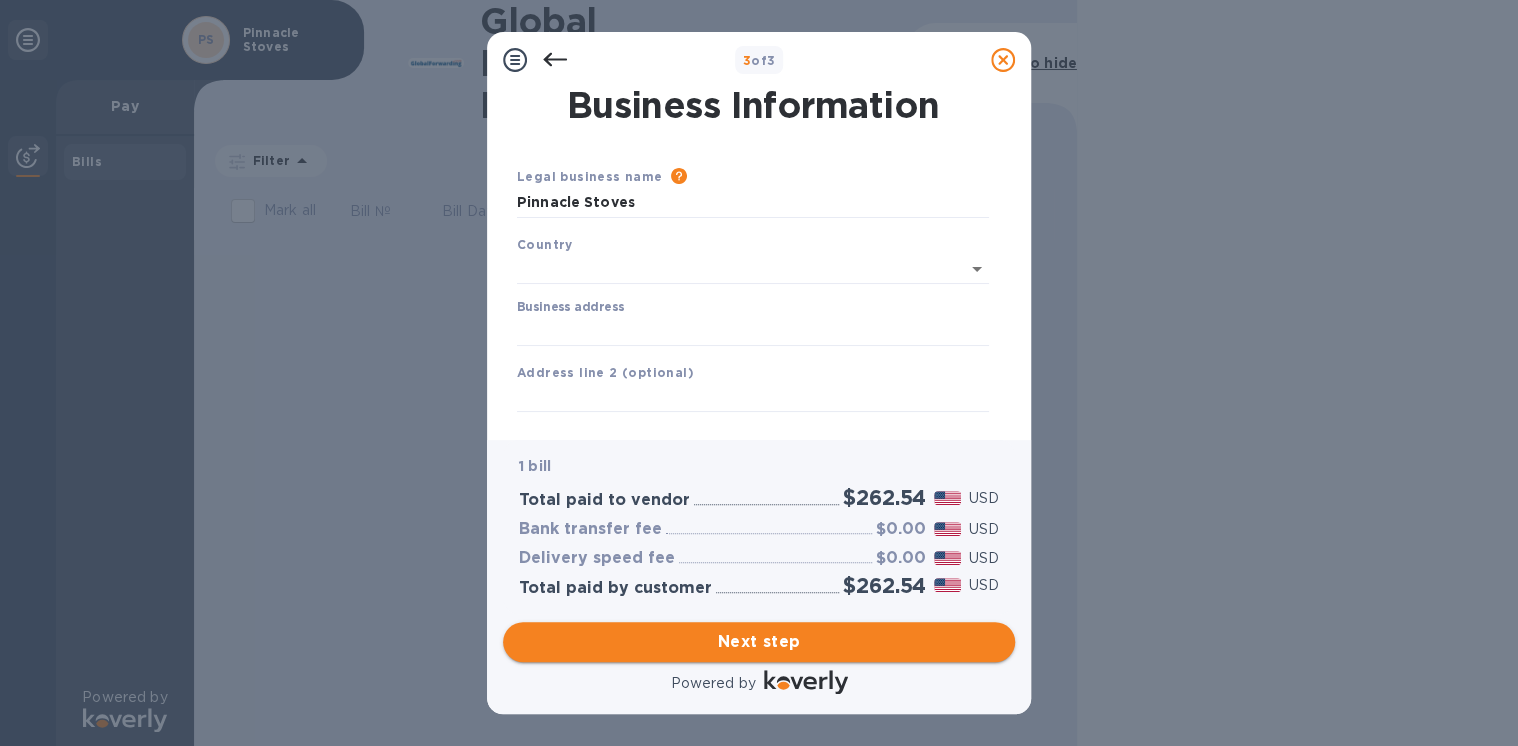 type on "[GEOGRAPHIC_DATA]" 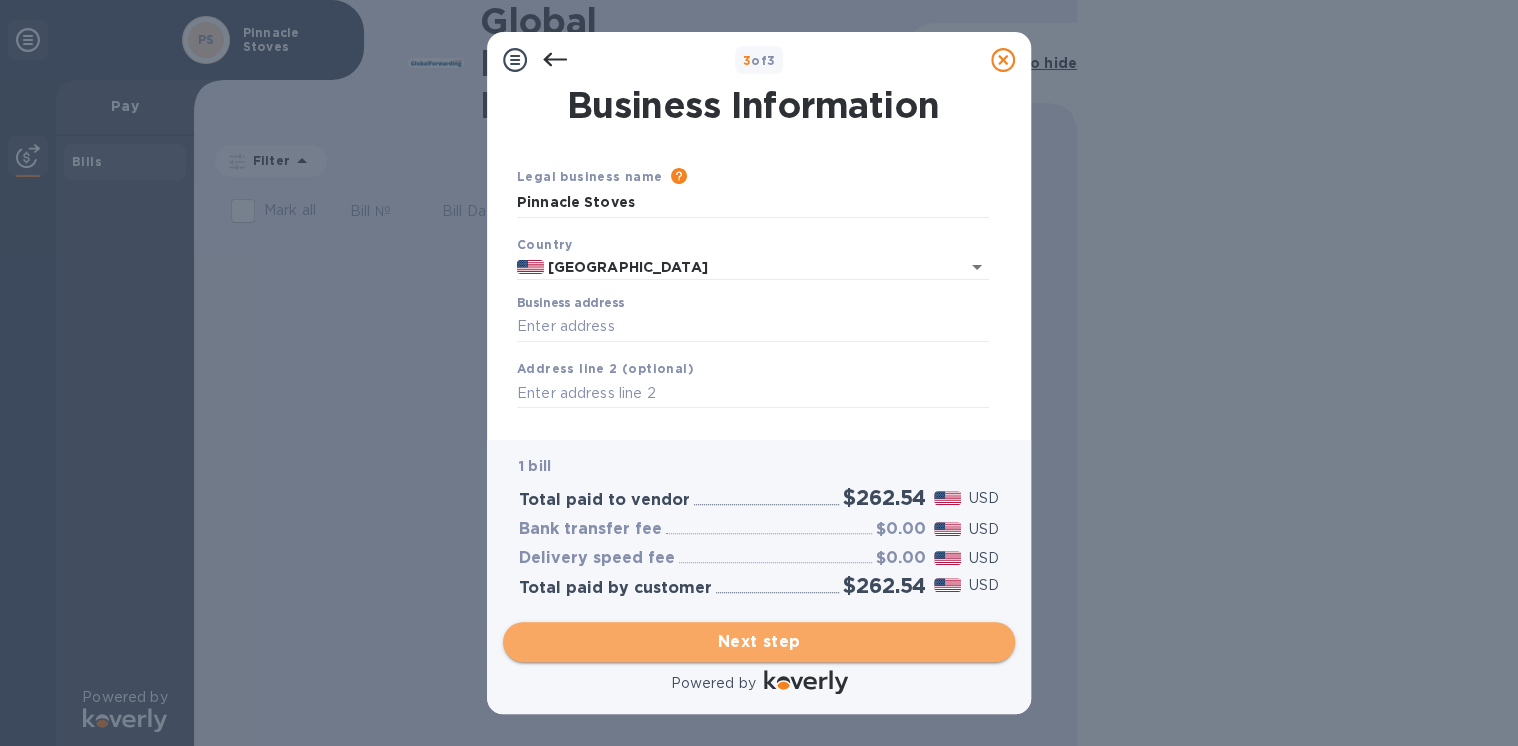 click on "Next step" at bounding box center (759, 642) 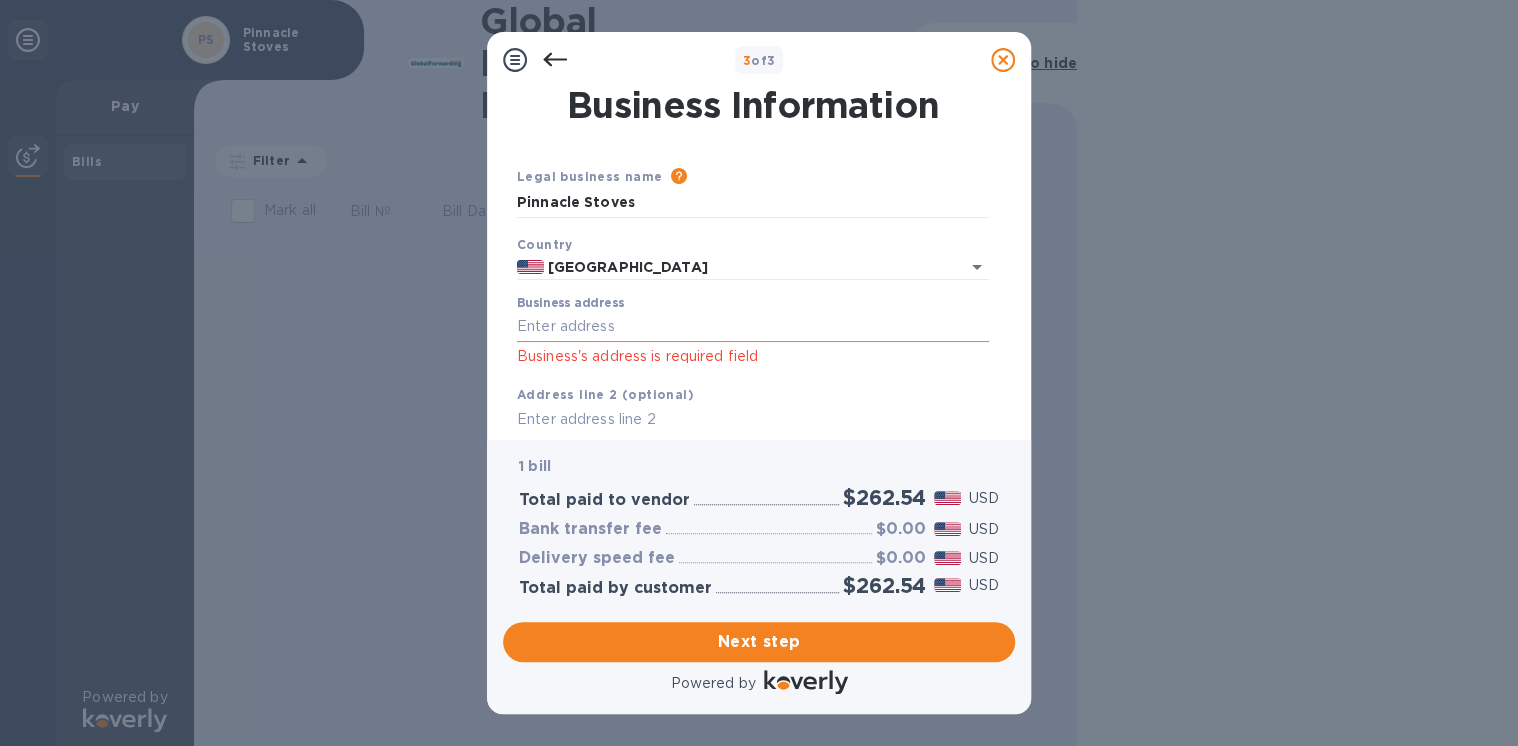 click on "Business address" at bounding box center (753, 327) 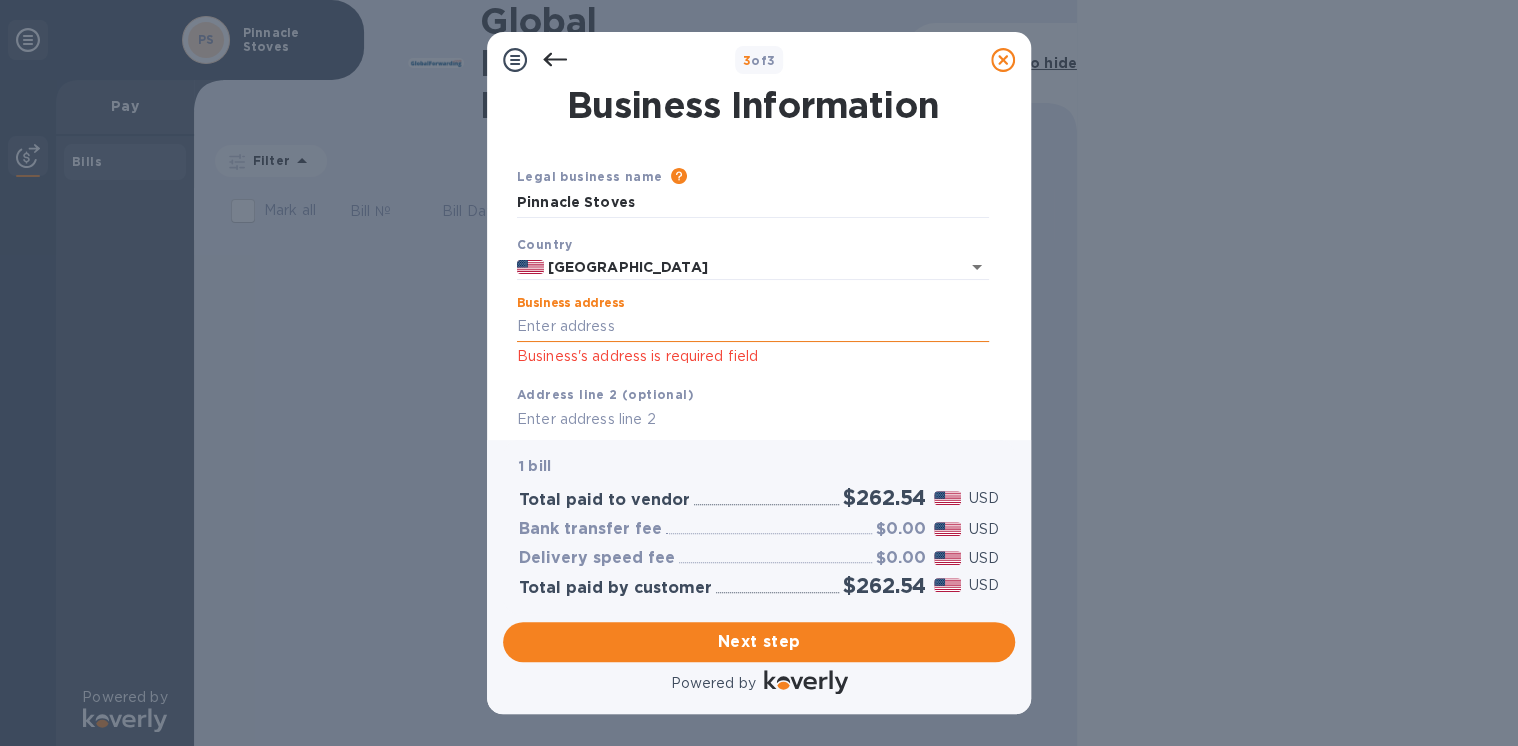 type on "[STREET_ADDRESS]" 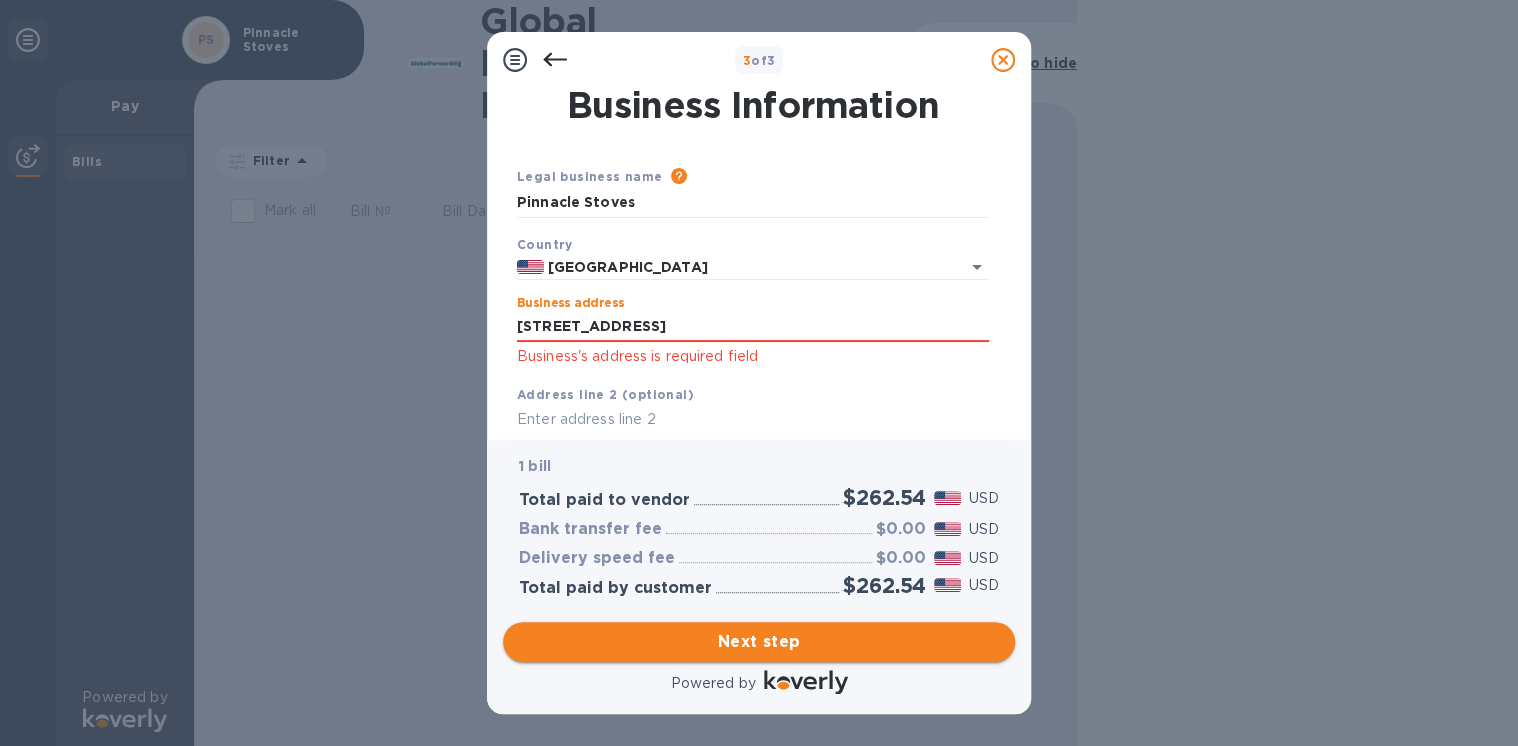 click on "Next step" at bounding box center [759, 642] 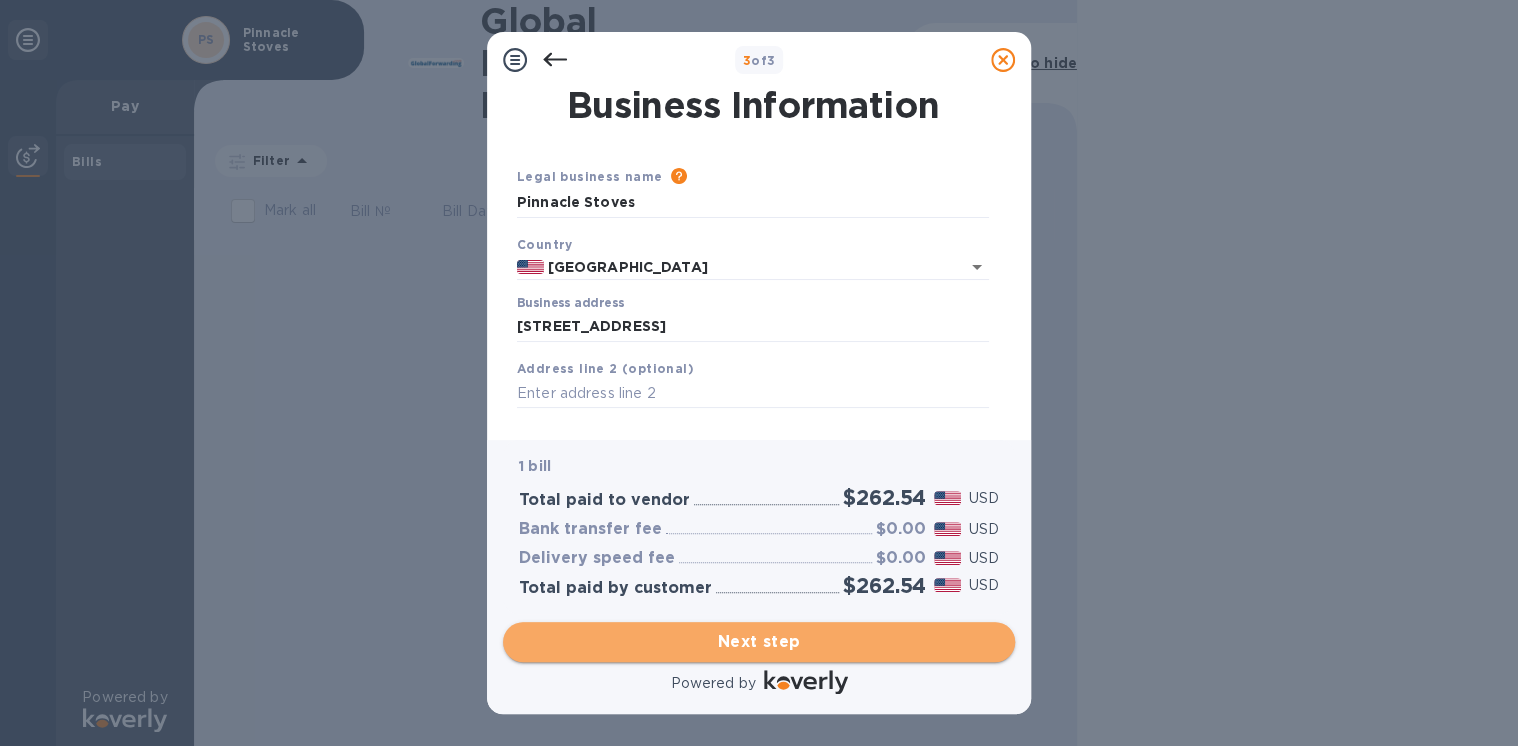 click on "Next step" at bounding box center [759, 642] 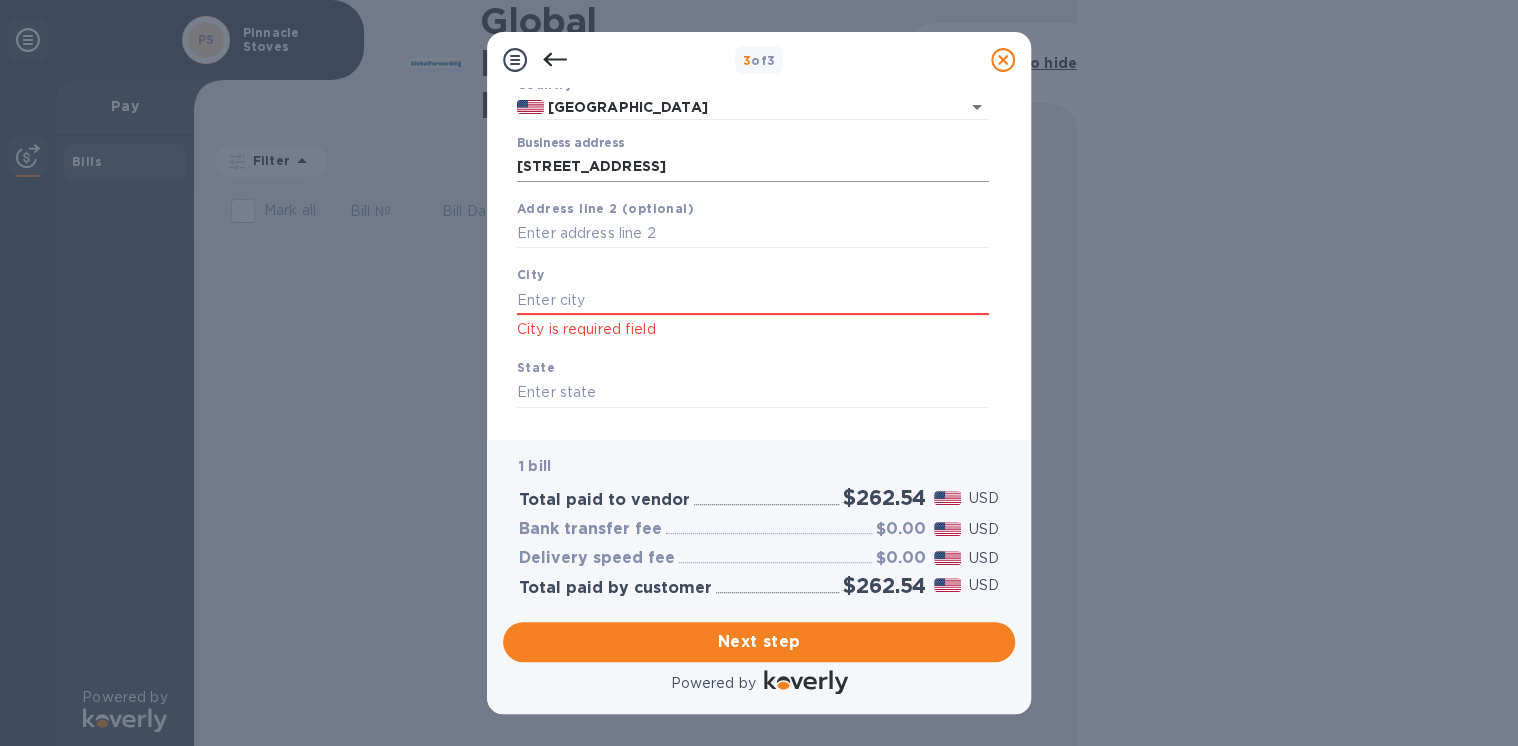 scroll, scrollTop: 240, scrollLeft: 0, axis: vertical 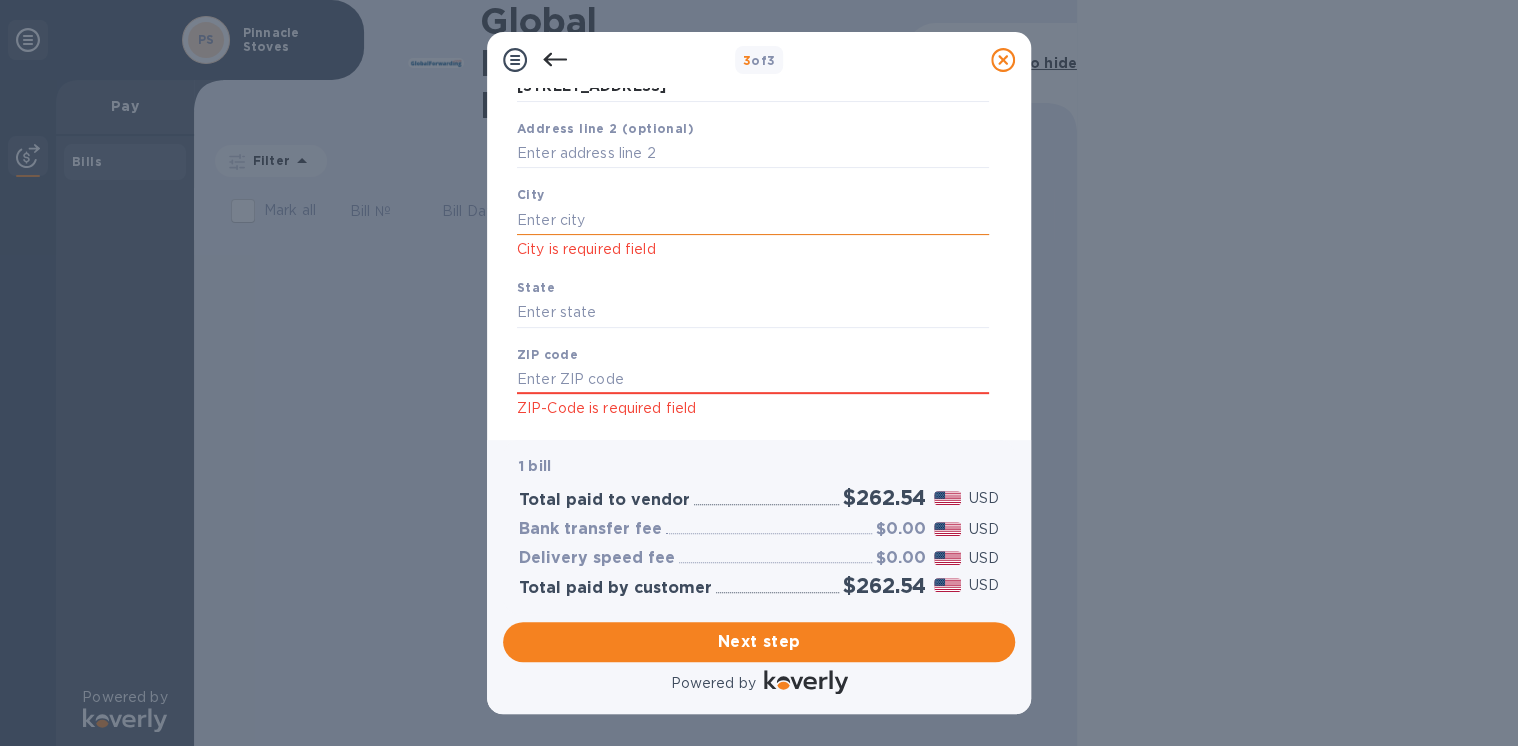 click at bounding box center [753, 220] 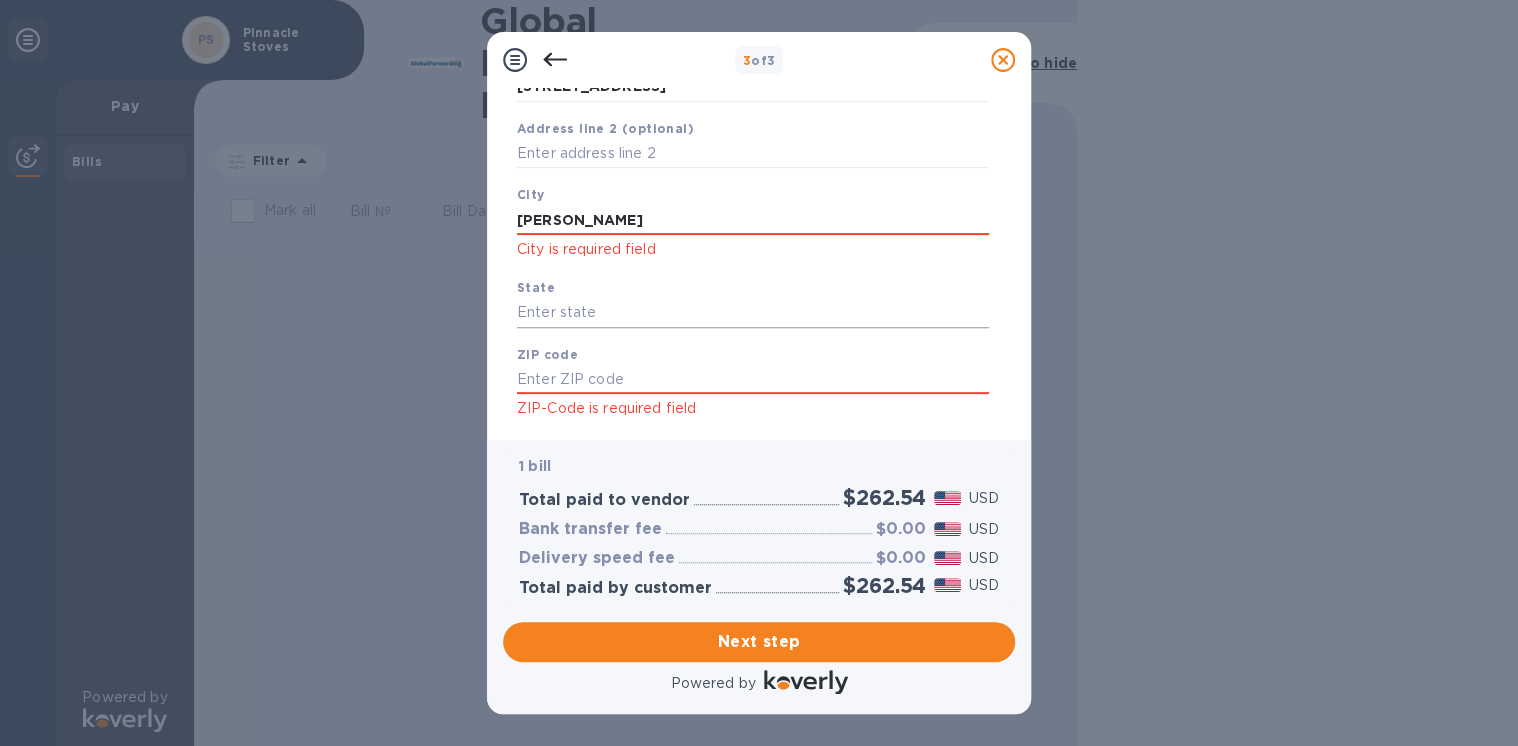 type on "[PERSON_NAME]" 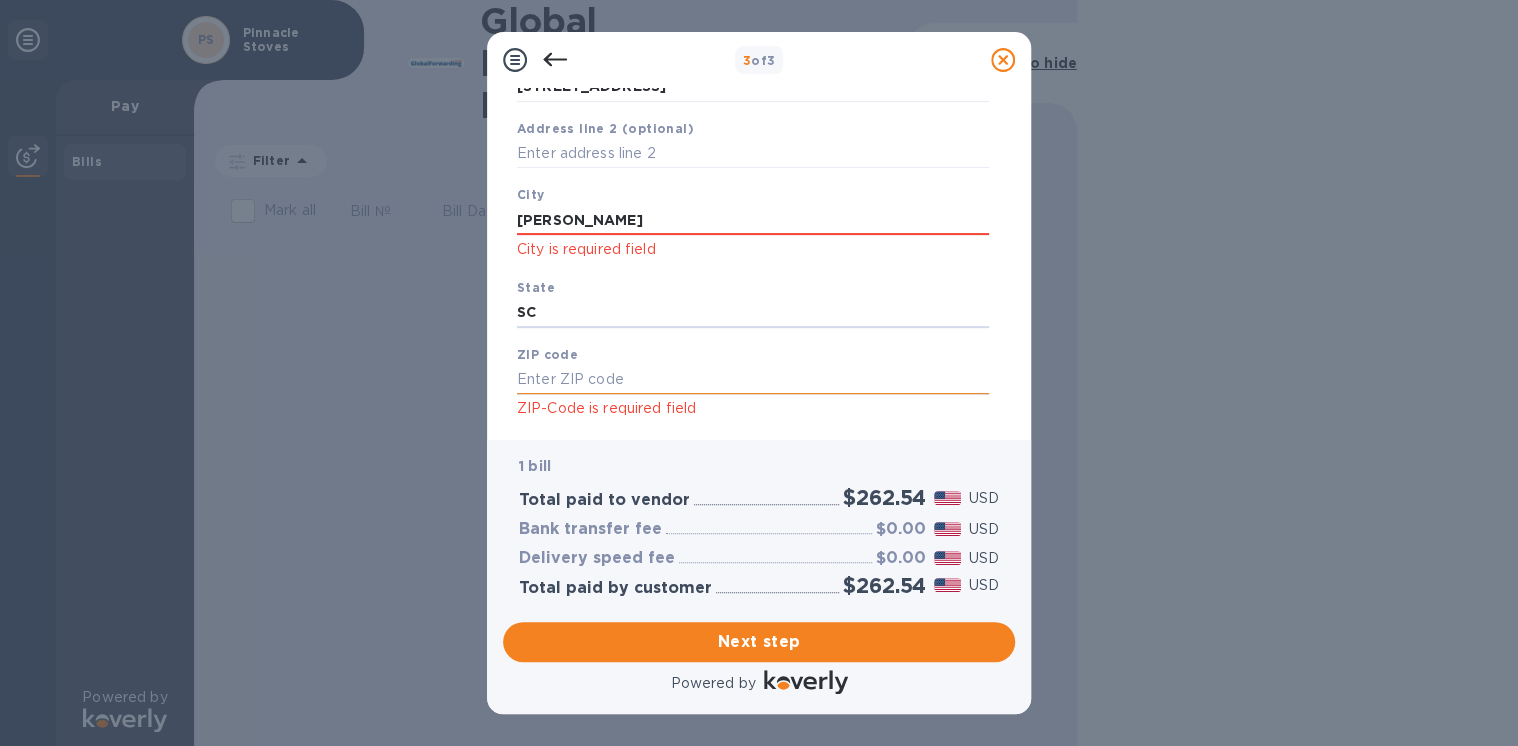 type on "SC" 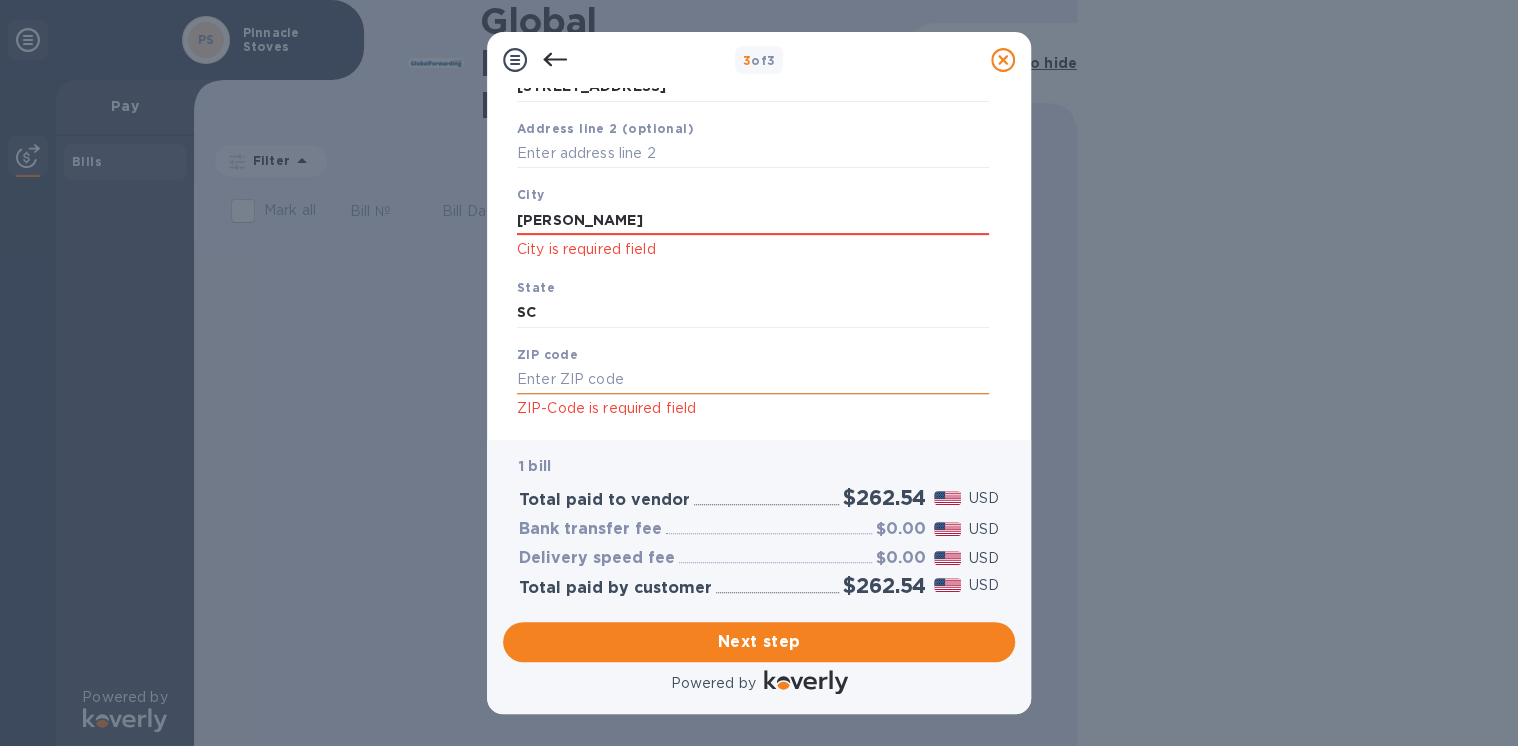 click at bounding box center [753, 380] 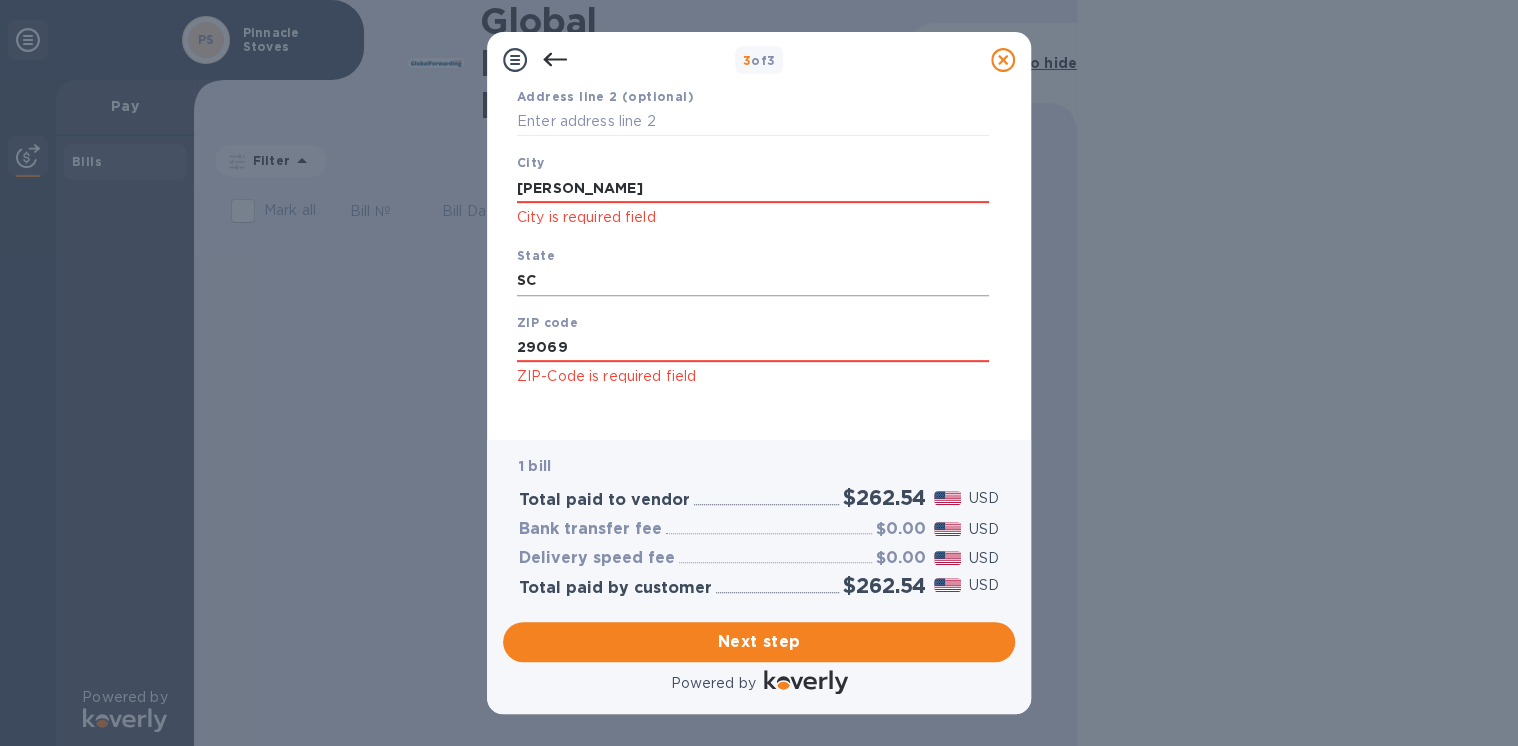 scroll, scrollTop: 287, scrollLeft: 0, axis: vertical 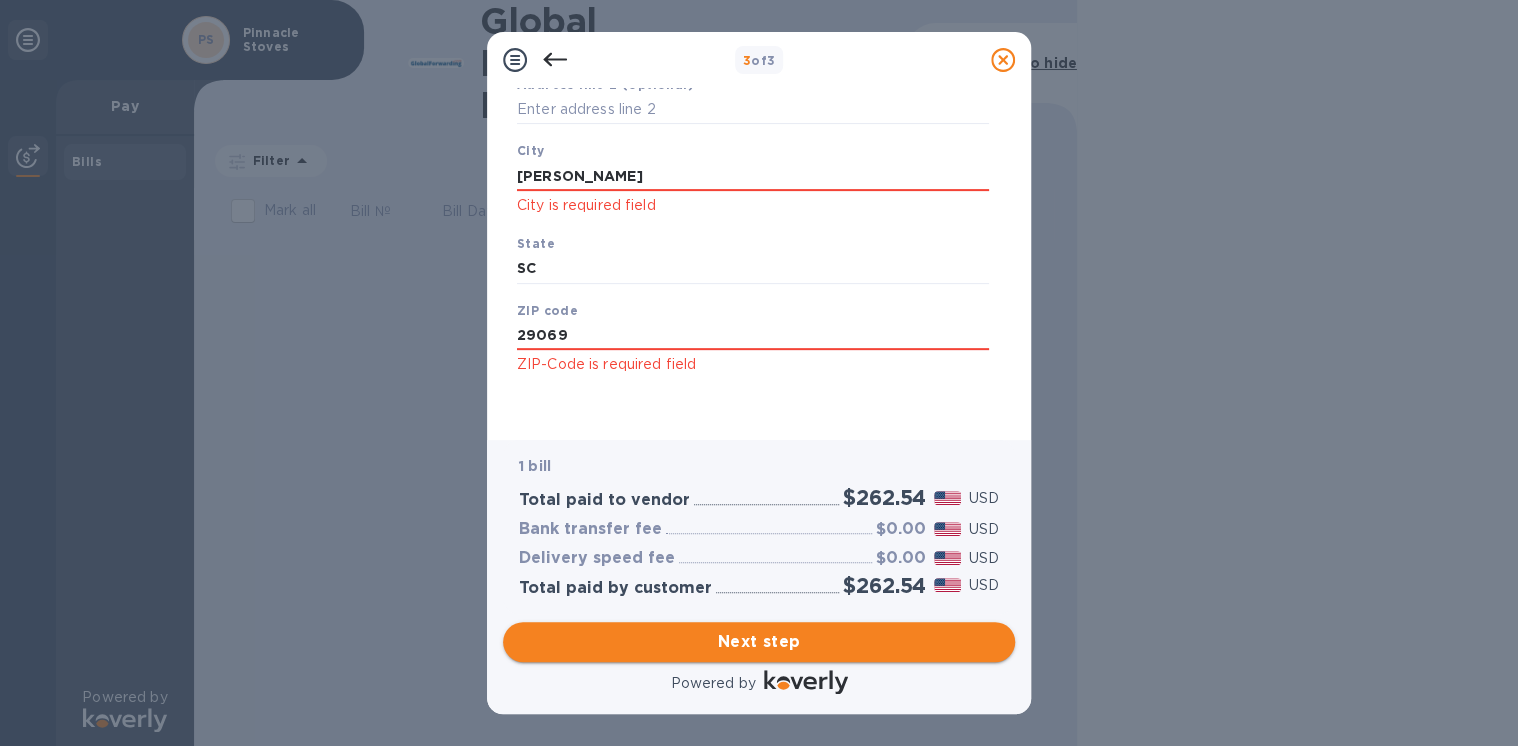 type on "29069" 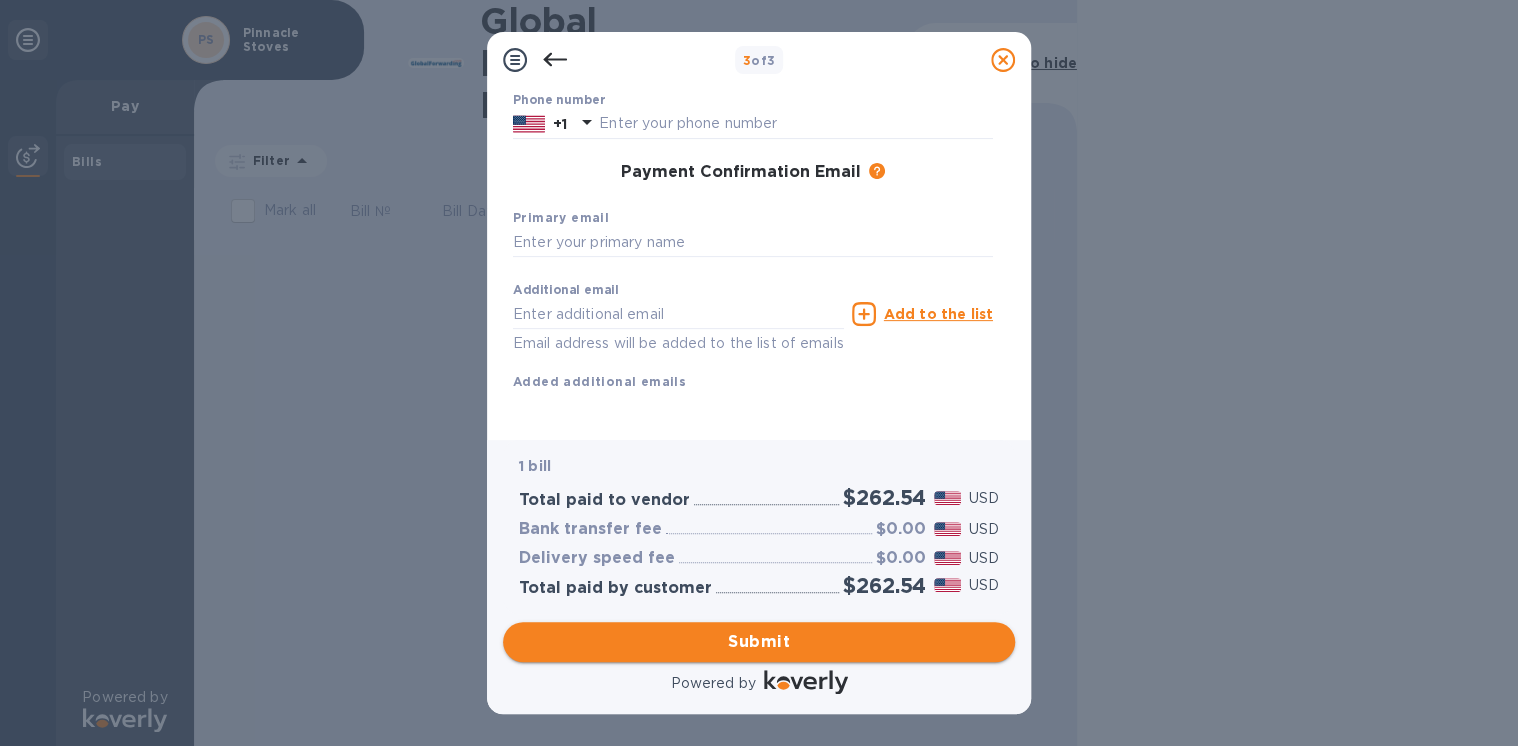 scroll, scrollTop: 281, scrollLeft: 0, axis: vertical 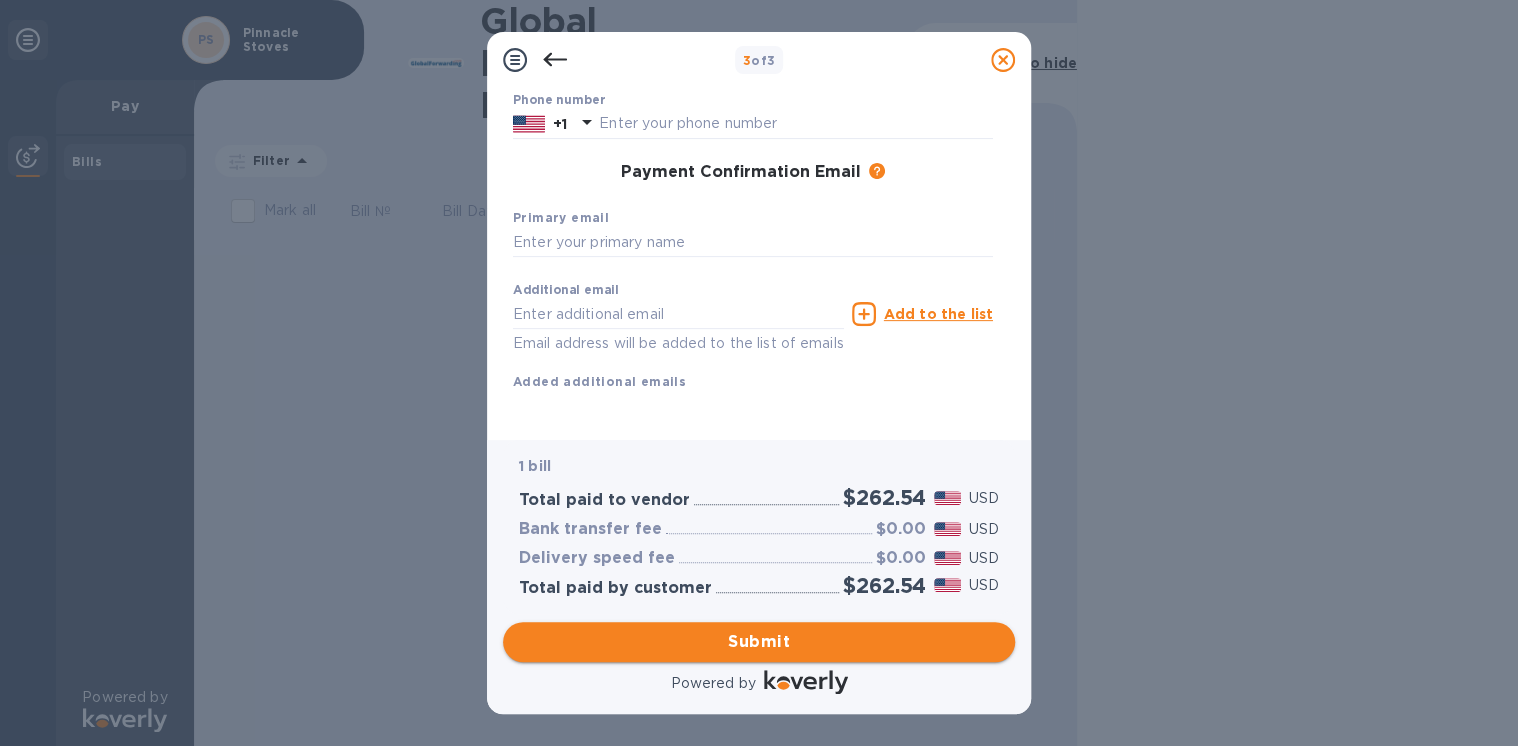 click on "Submit" at bounding box center [759, 642] 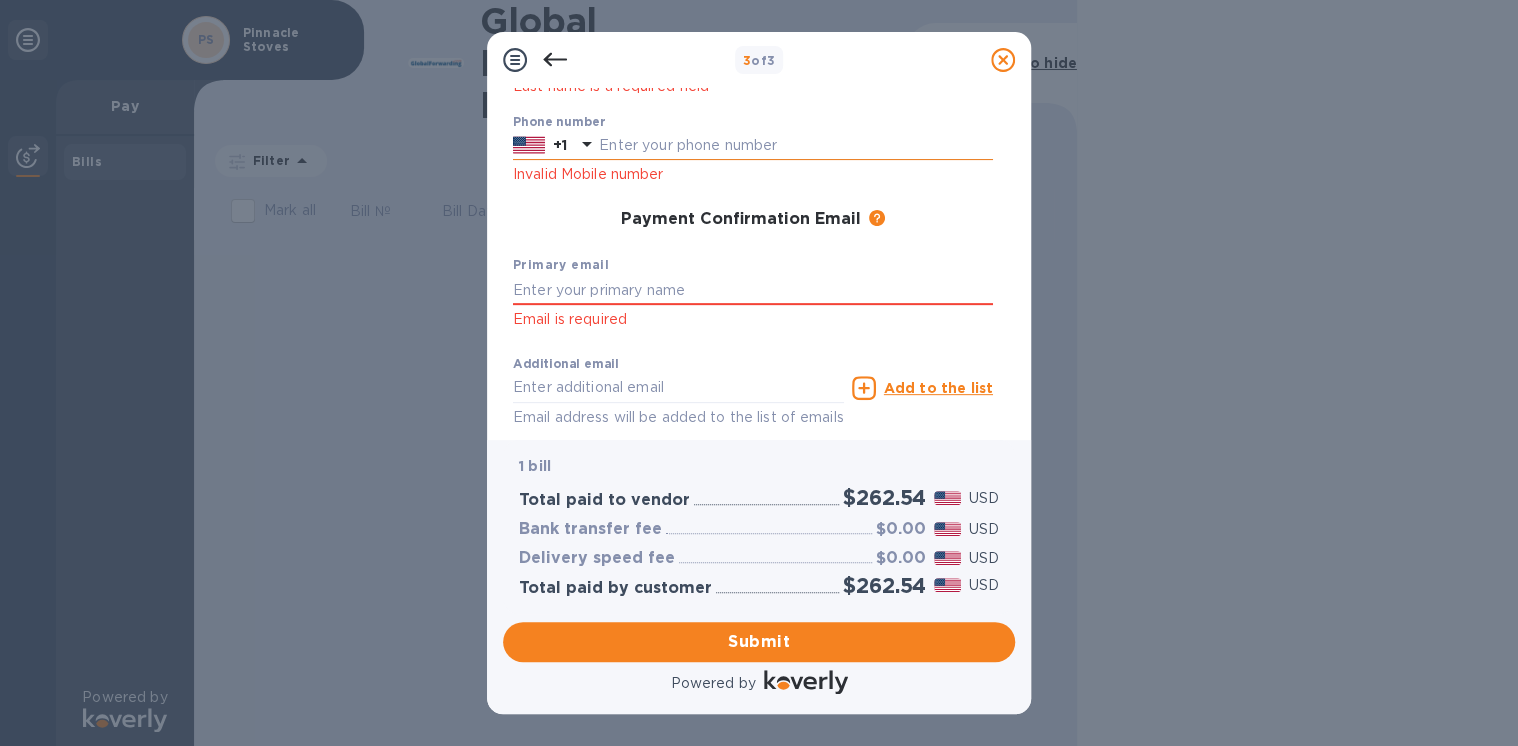 click at bounding box center [796, 146] 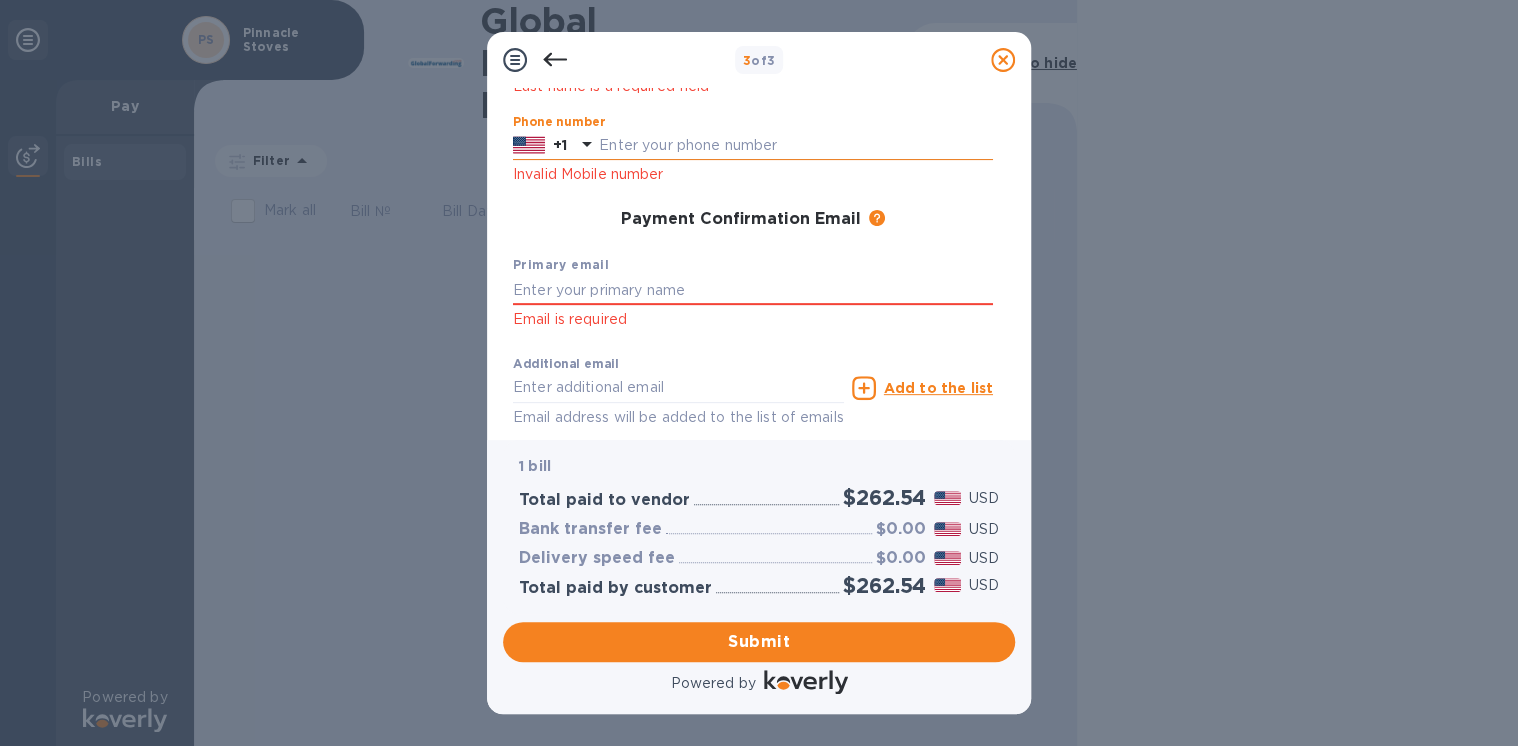 type on "[PHONE_NUMBER]" 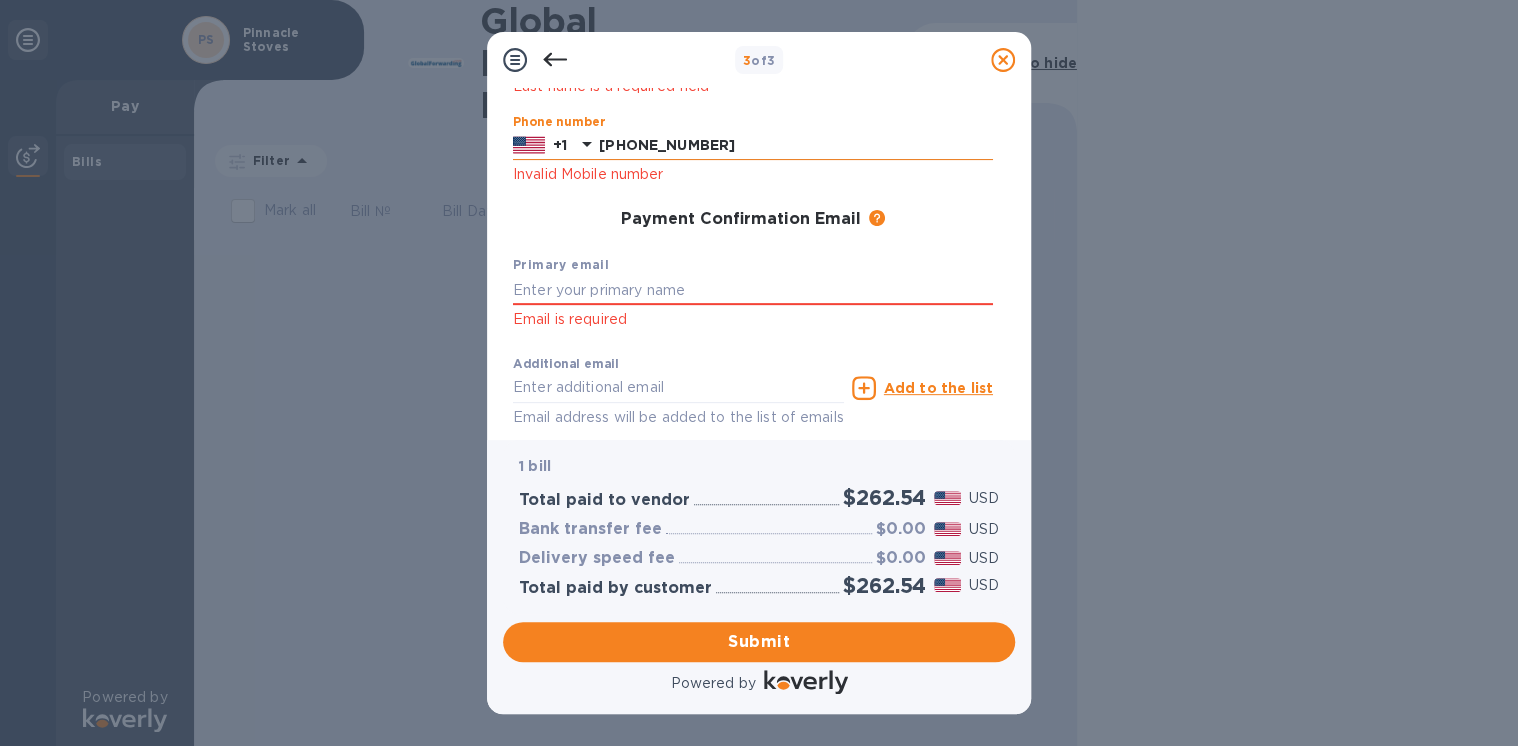 type on "Pinnacle Stoves" 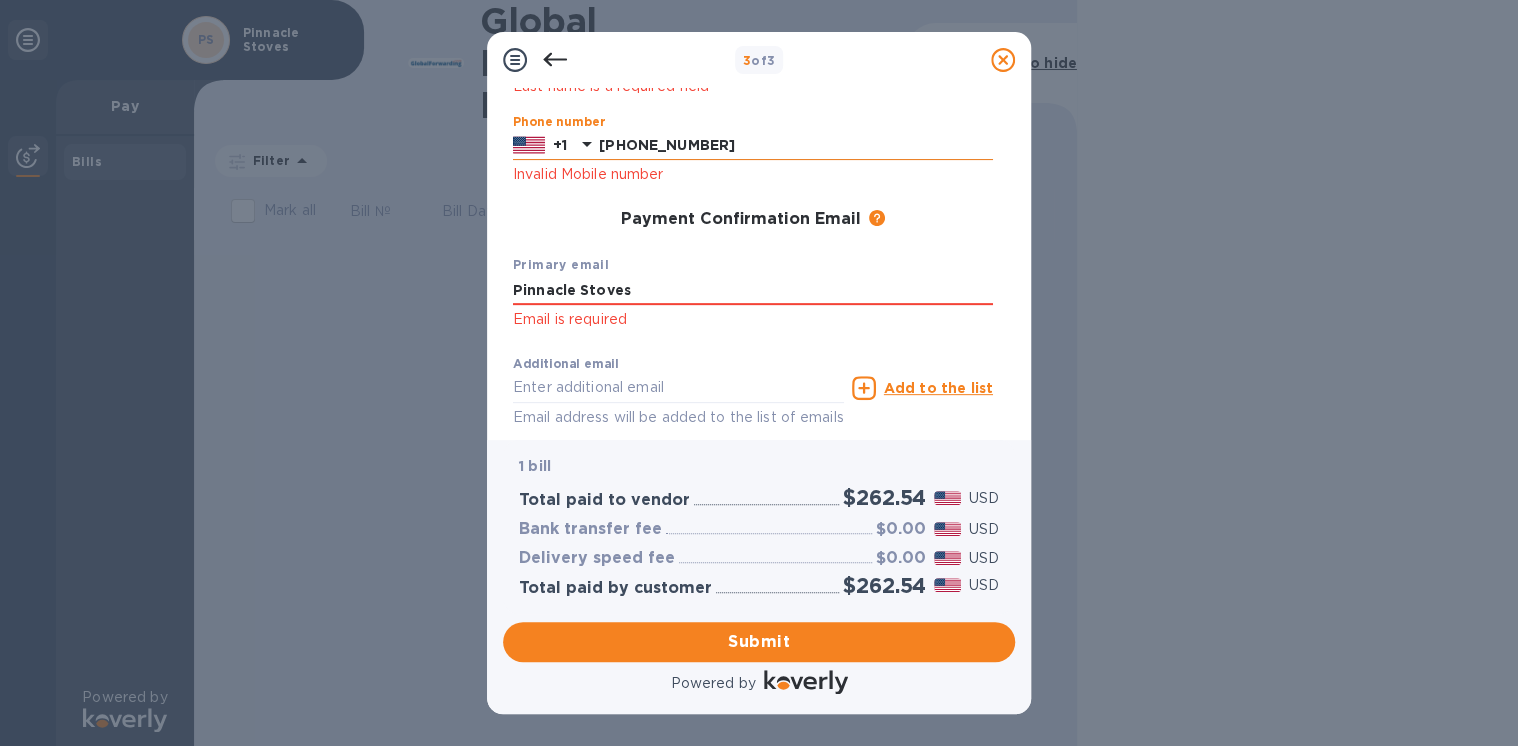 click on "[PHONE_NUMBER]" at bounding box center [796, 146] 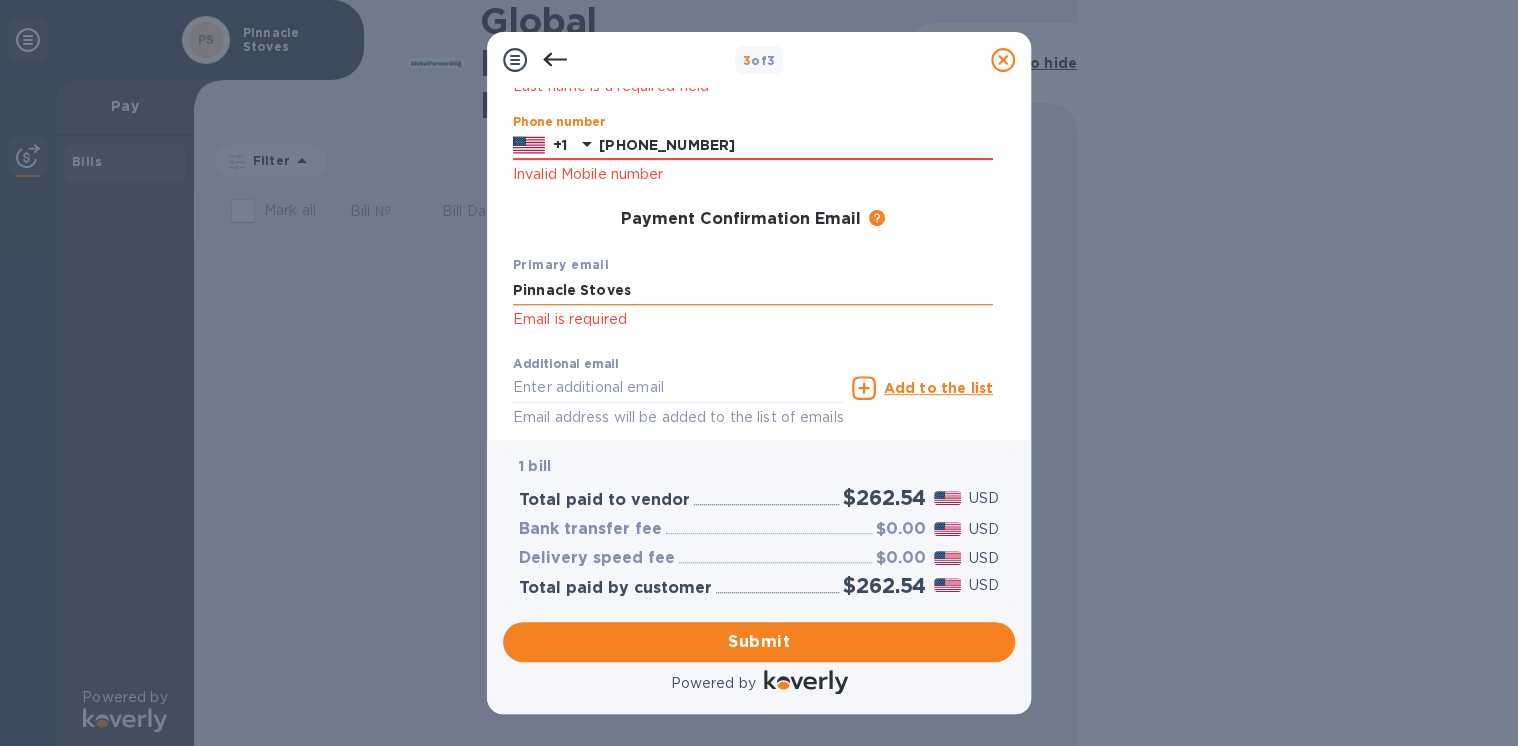 type on "[PHONE_NUMBER]" 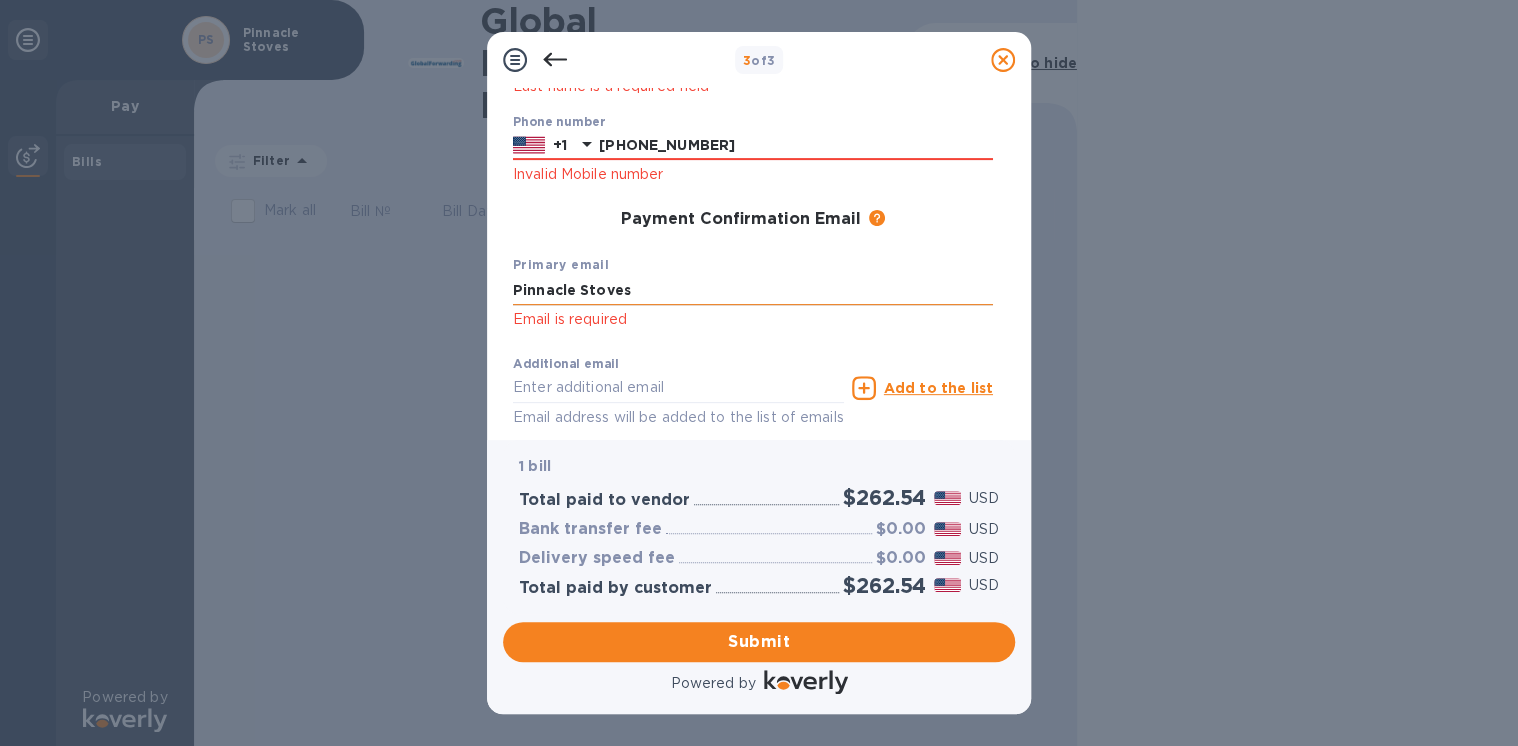 click on "Pinnacle Stoves" at bounding box center [753, 290] 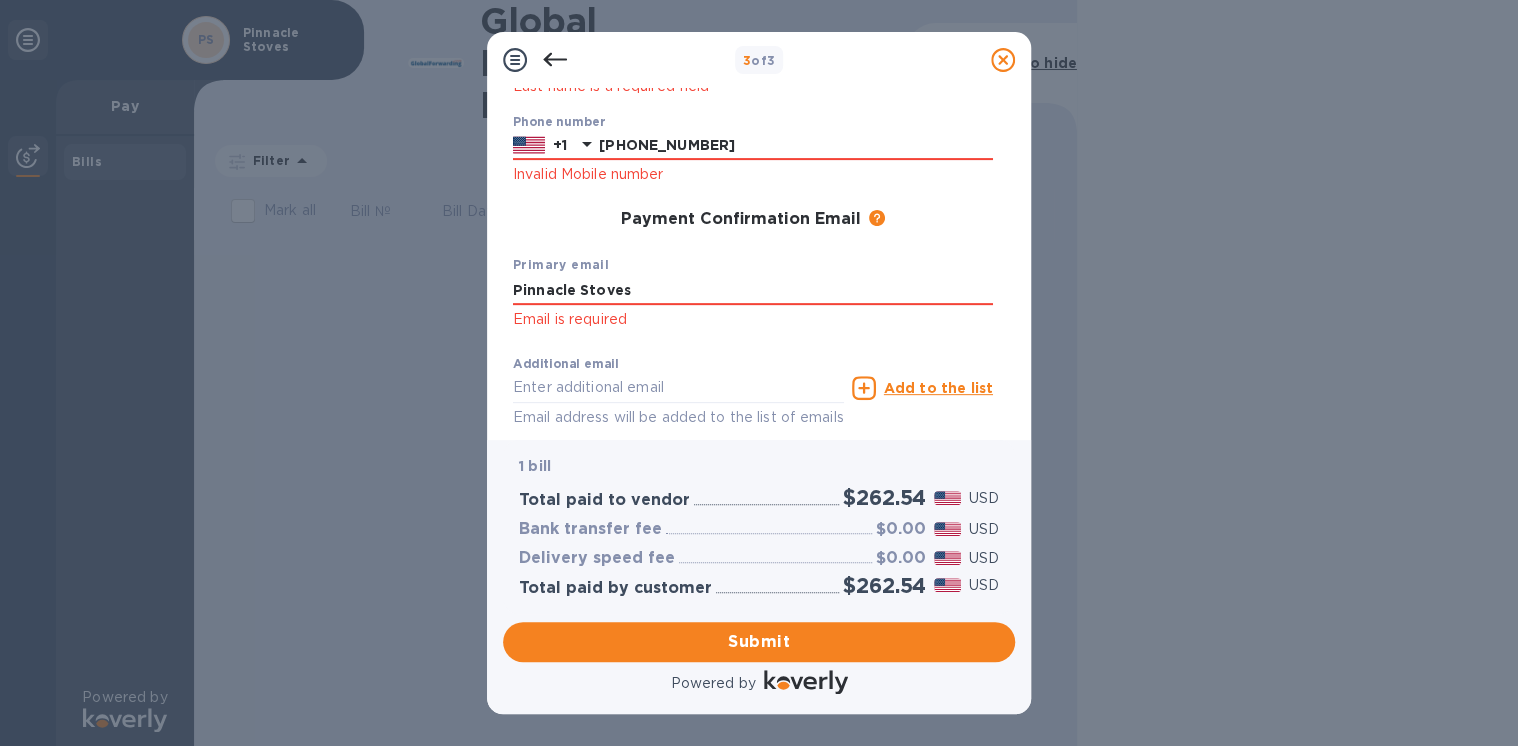 drag, startPoint x: 645, startPoint y: 291, endPoint x: 414, endPoint y: 276, distance: 231.4865 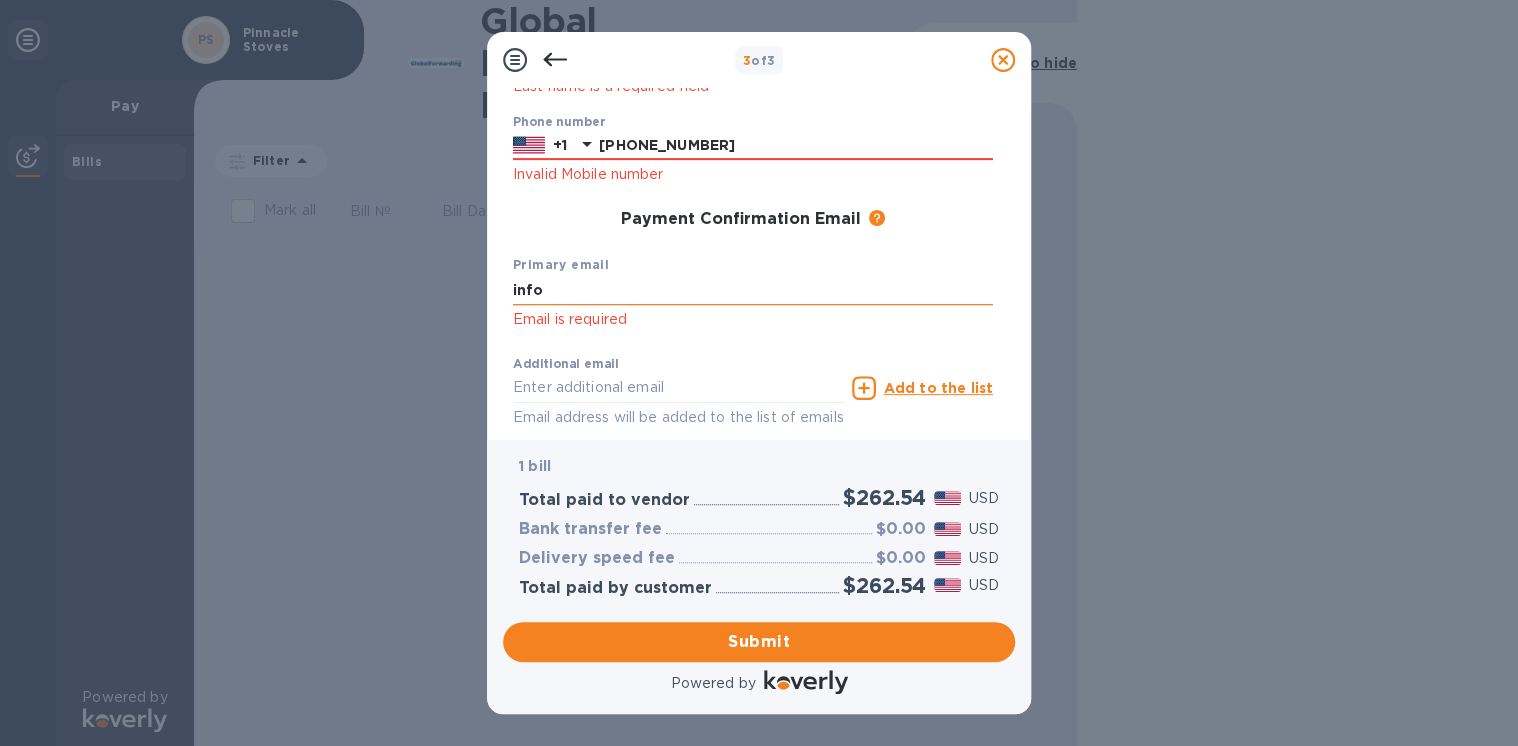 click on "info" at bounding box center [753, 290] 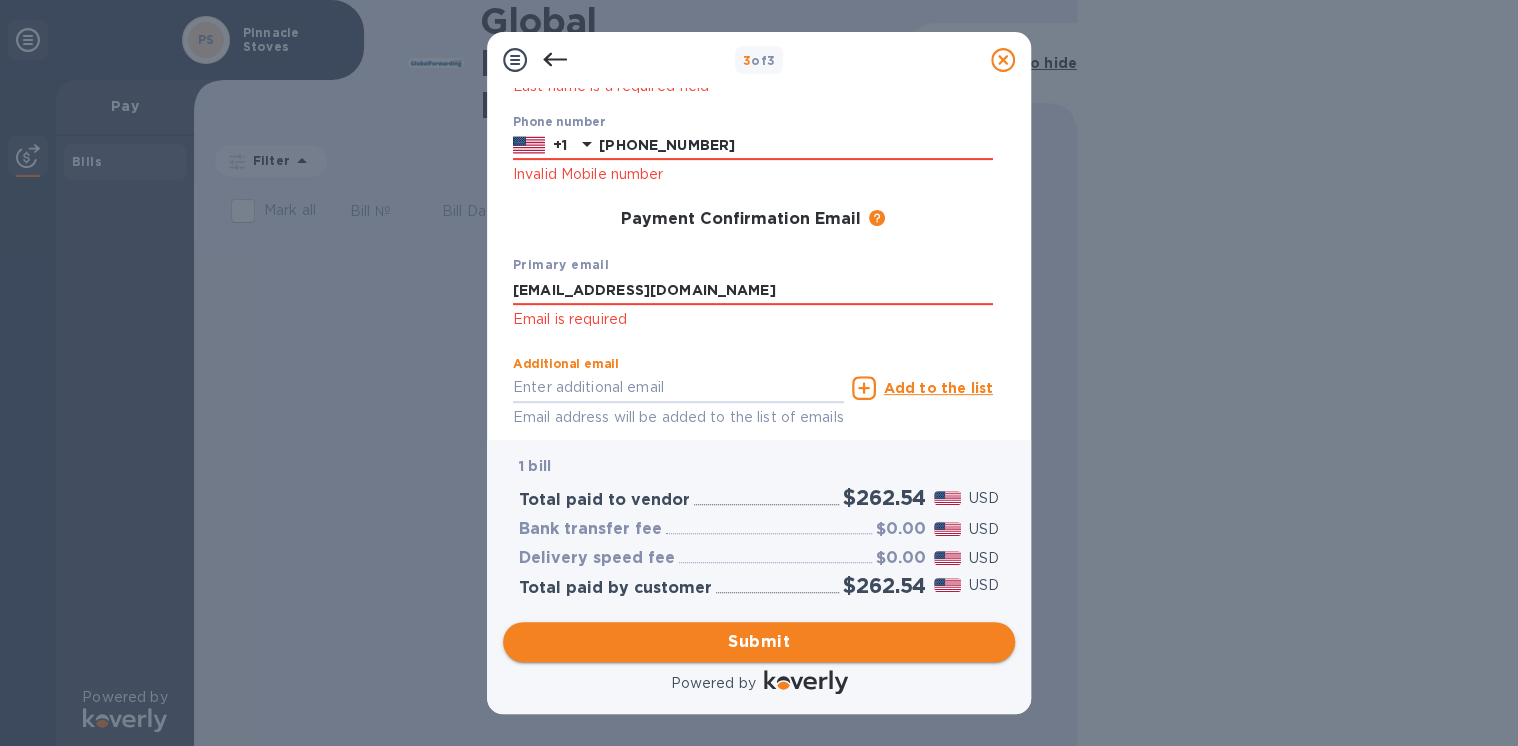click on "Submit" at bounding box center (759, 642) 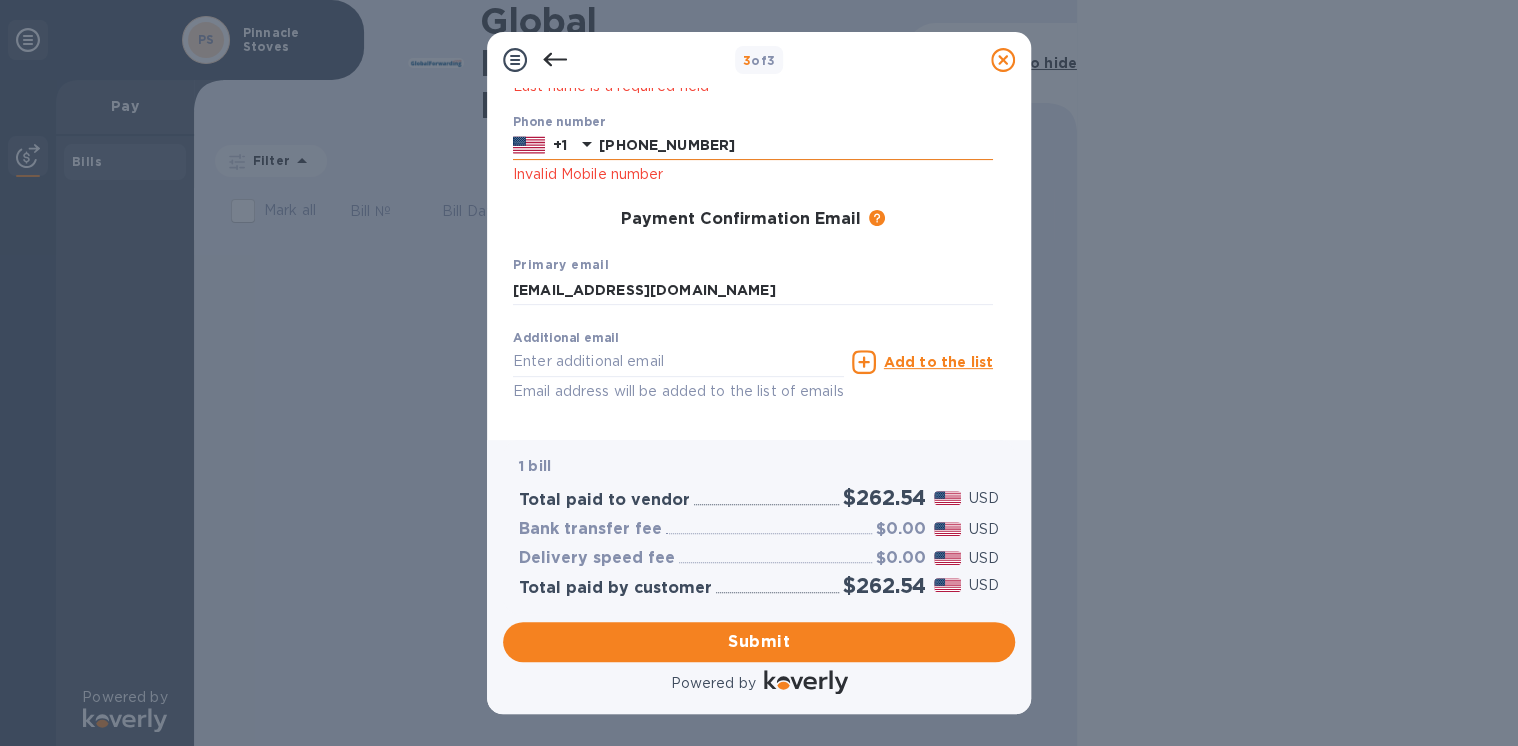 click on "[PHONE_NUMBER]" at bounding box center [796, 146] 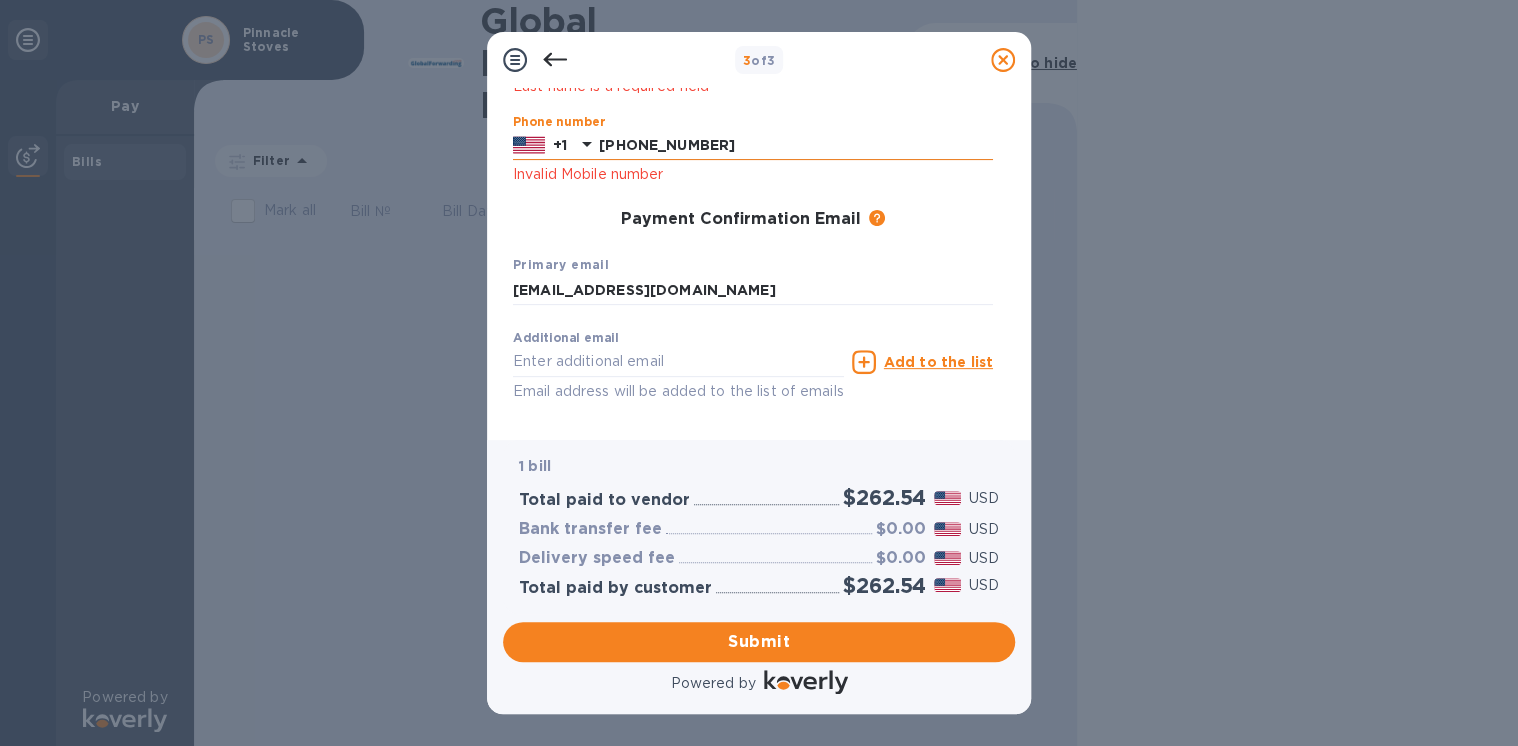drag, startPoint x: 708, startPoint y: 142, endPoint x: 646, endPoint y: 140, distance: 62.03225 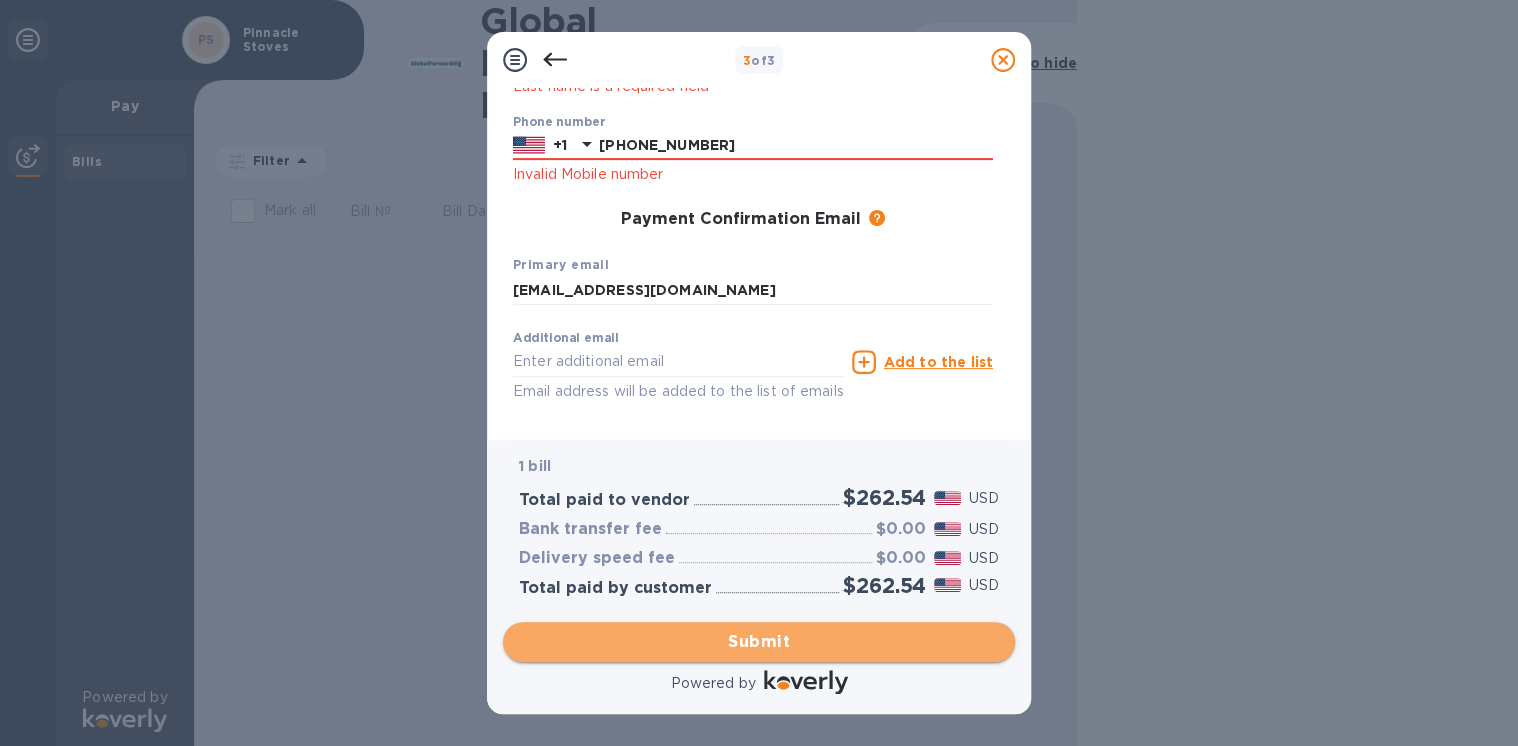 click on "Submit" at bounding box center [759, 642] 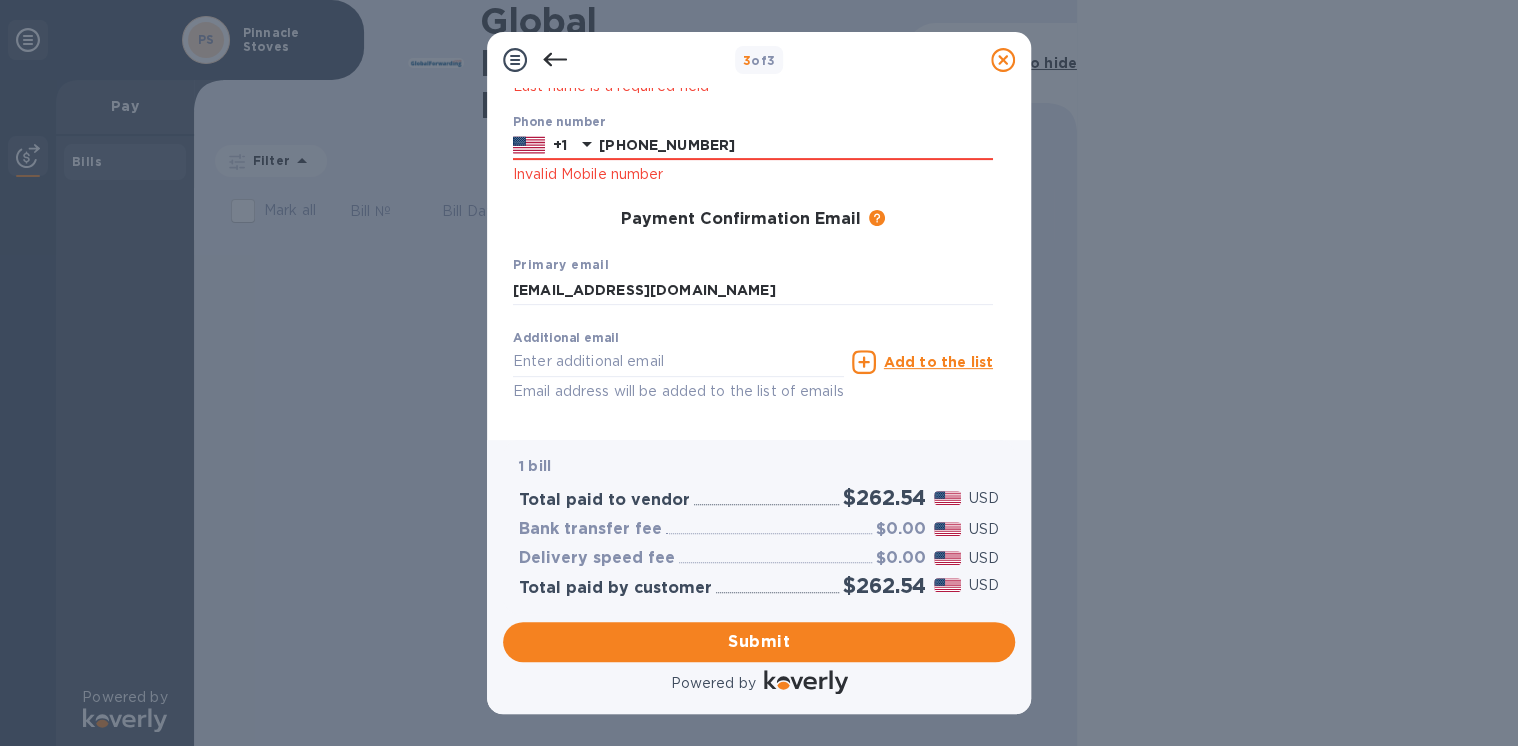 drag, startPoint x: 611, startPoint y: 152, endPoint x: 616, endPoint y: 173, distance: 21.587032 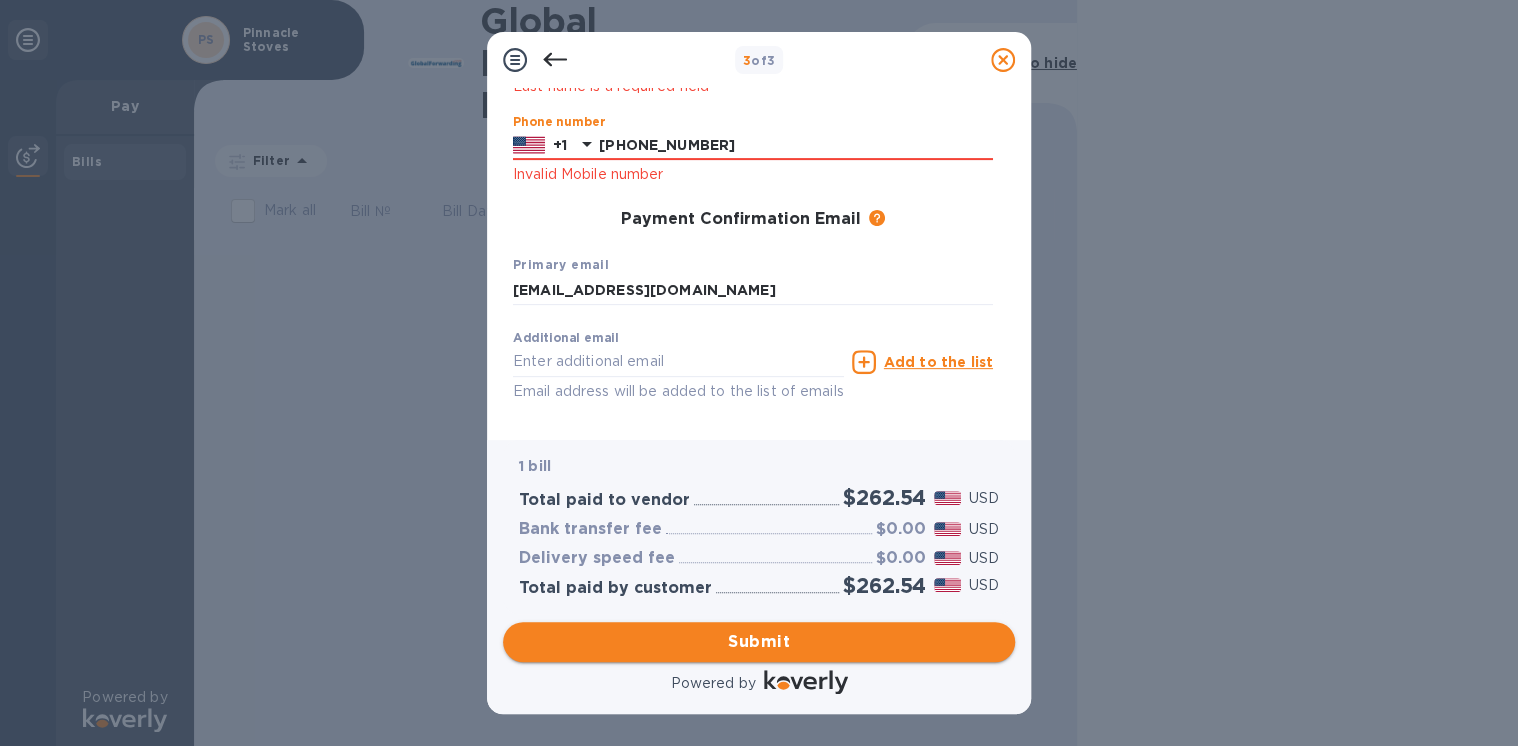 type on "[PHONE_NUMBER]" 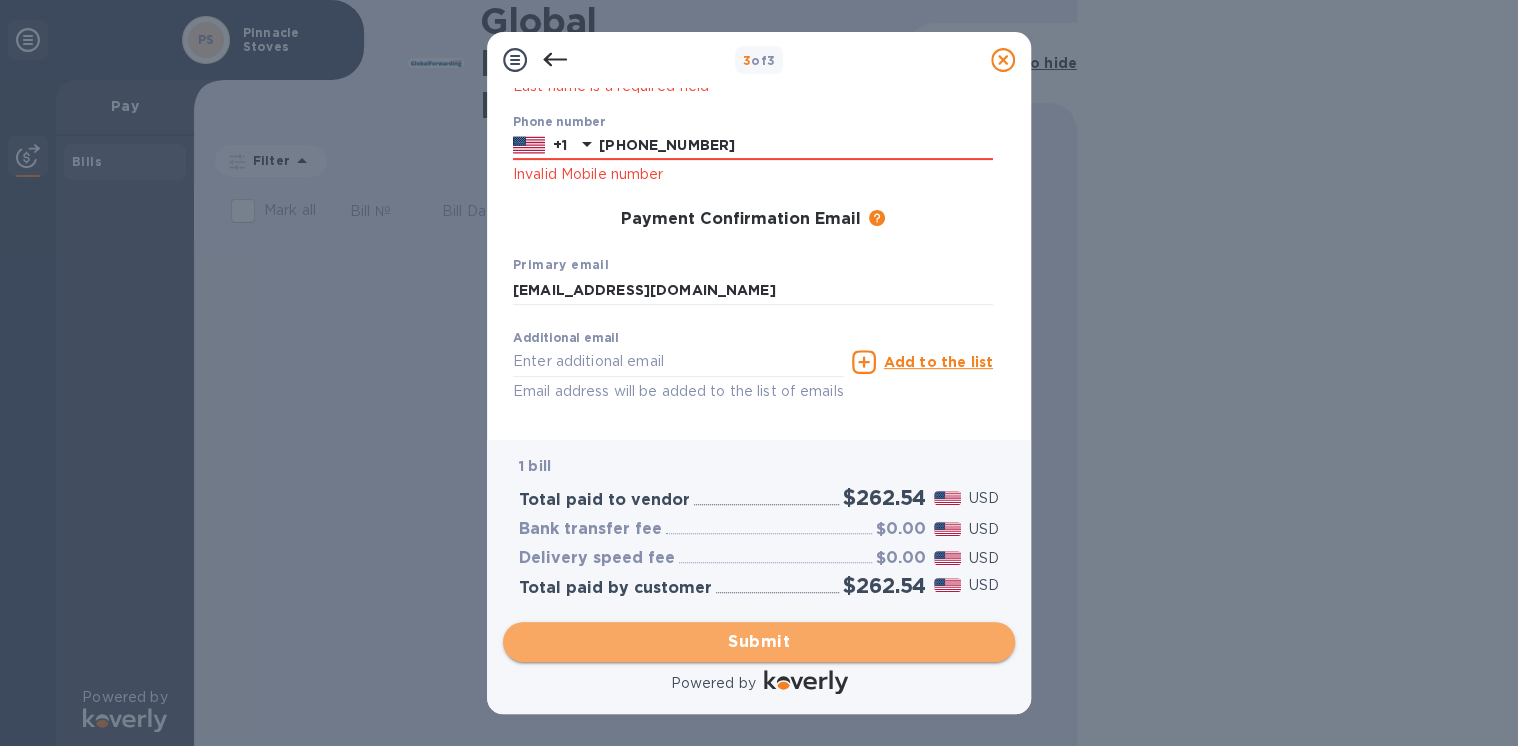 click on "Submit" at bounding box center [759, 642] 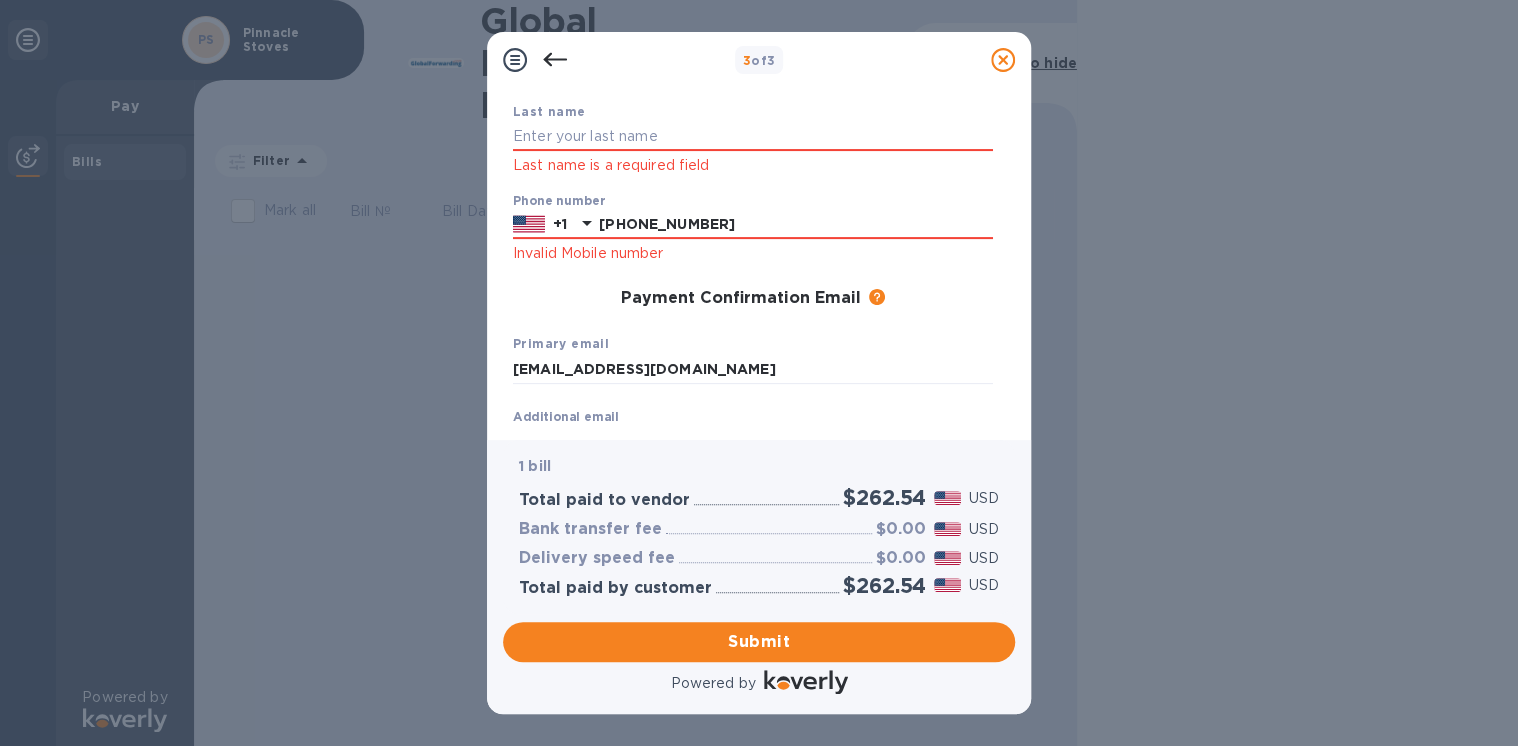 scroll, scrollTop: 47, scrollLeft: 0, axis: vertical 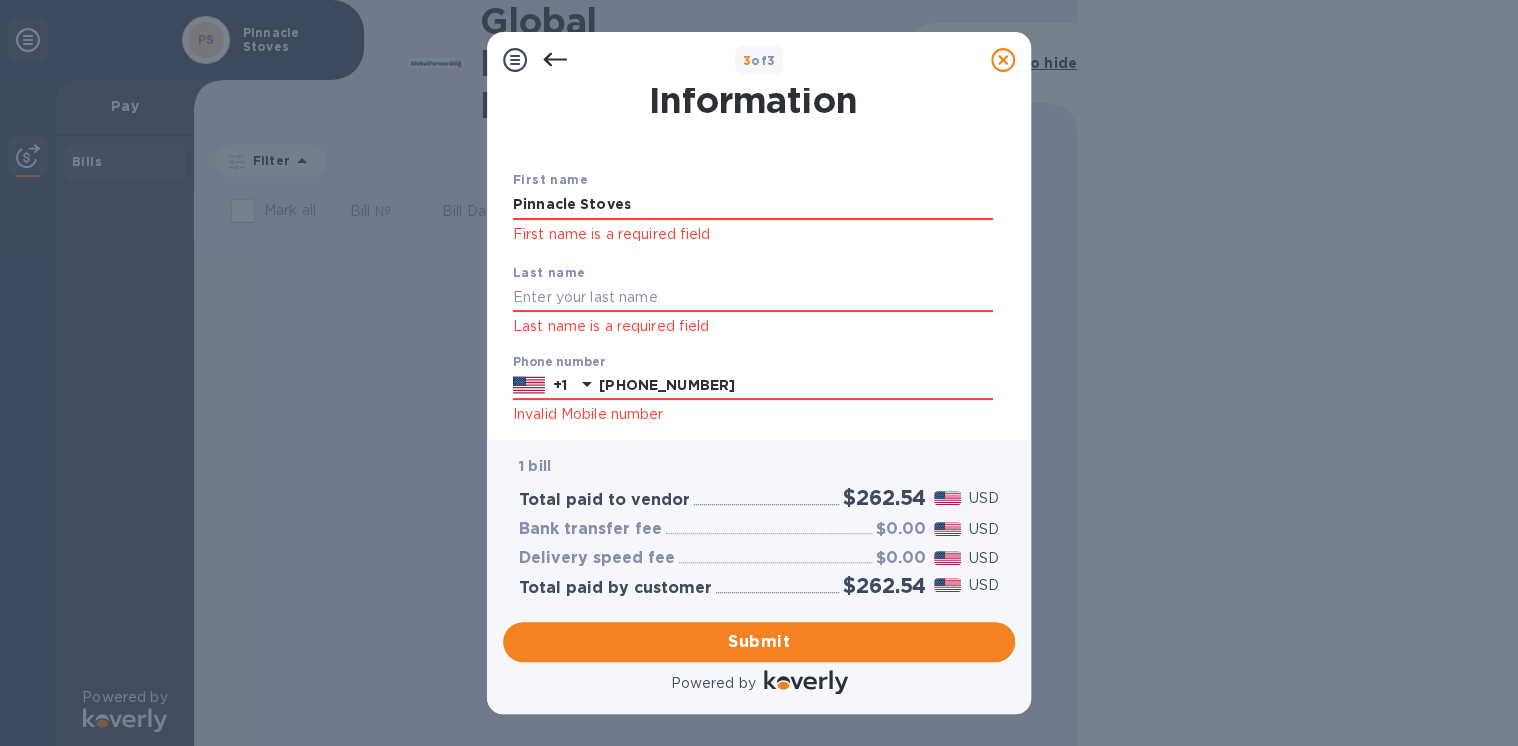 drag, startPoint x: 647, startPoint y: 200, endPoint x: 407, endPoint y: 215, distance: 240.46829 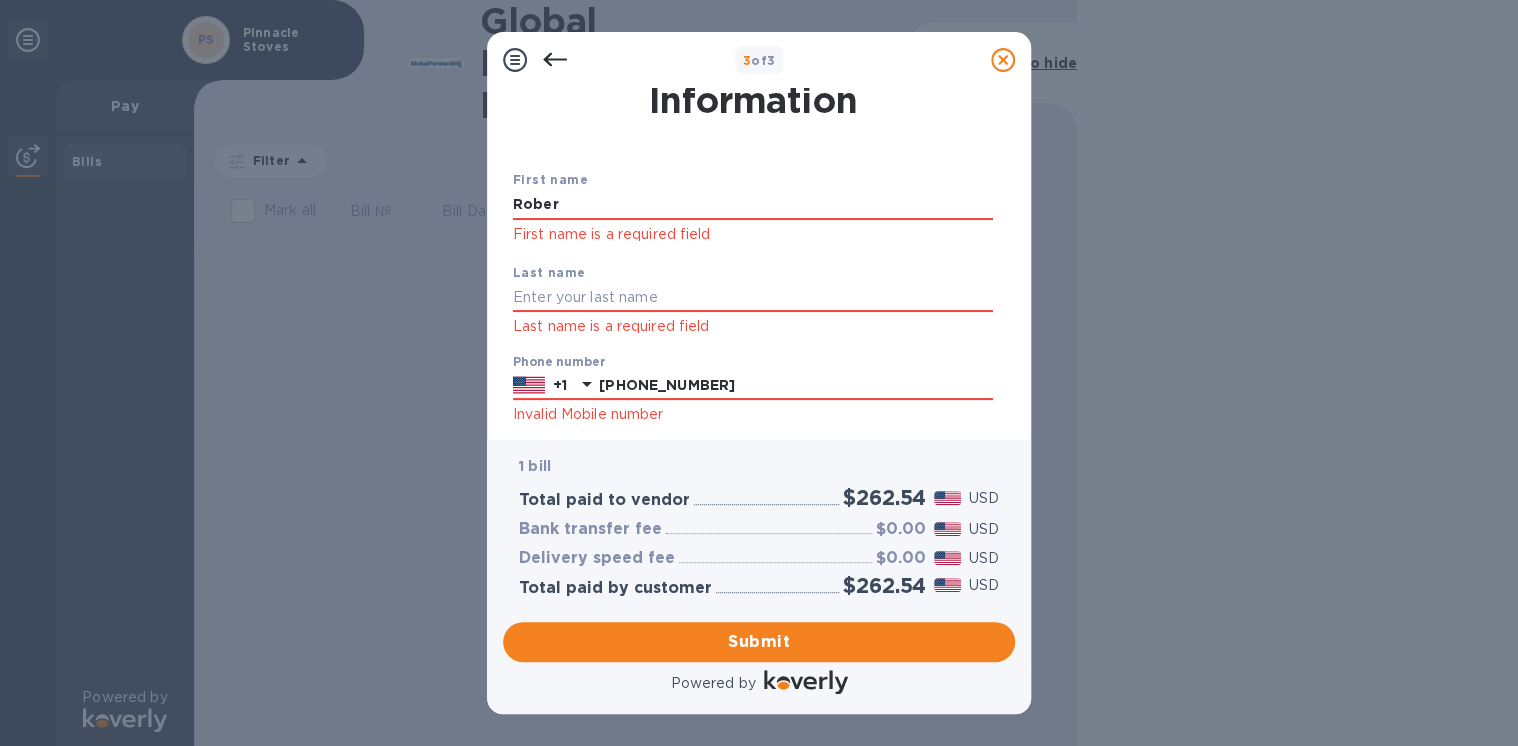 type on "[PERSON_NAME]" 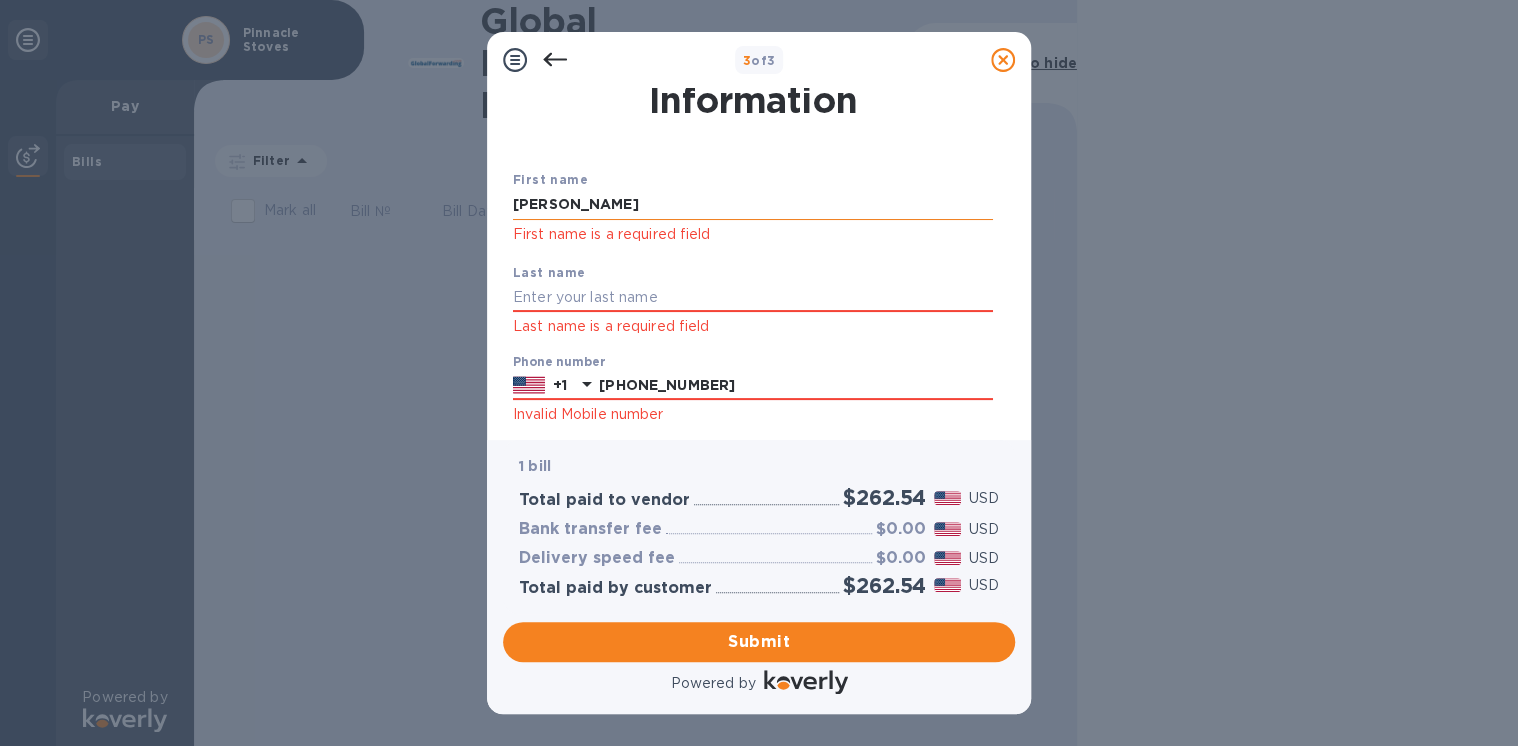 type on "[PERSON_NAME]" 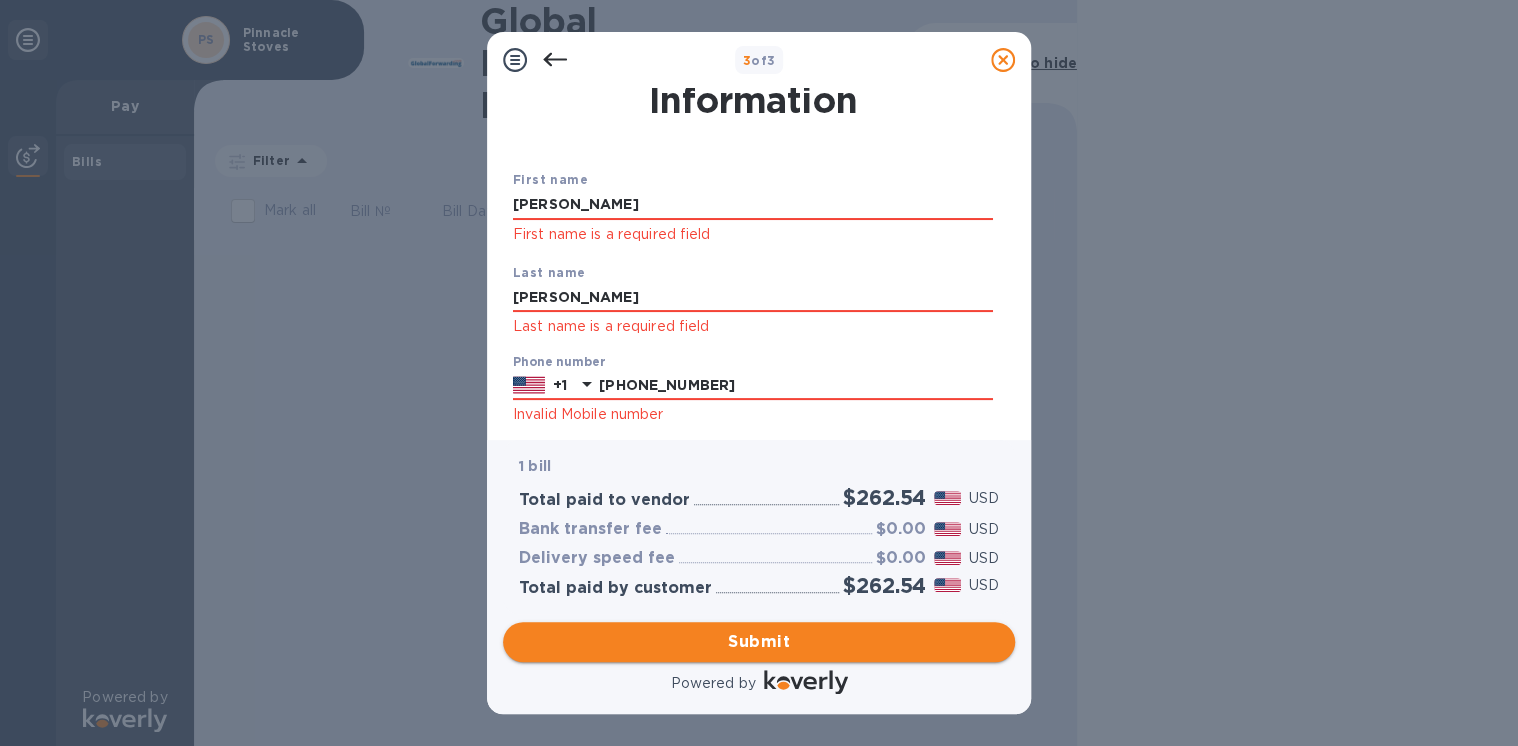 type on "[PERSON_NAME]" 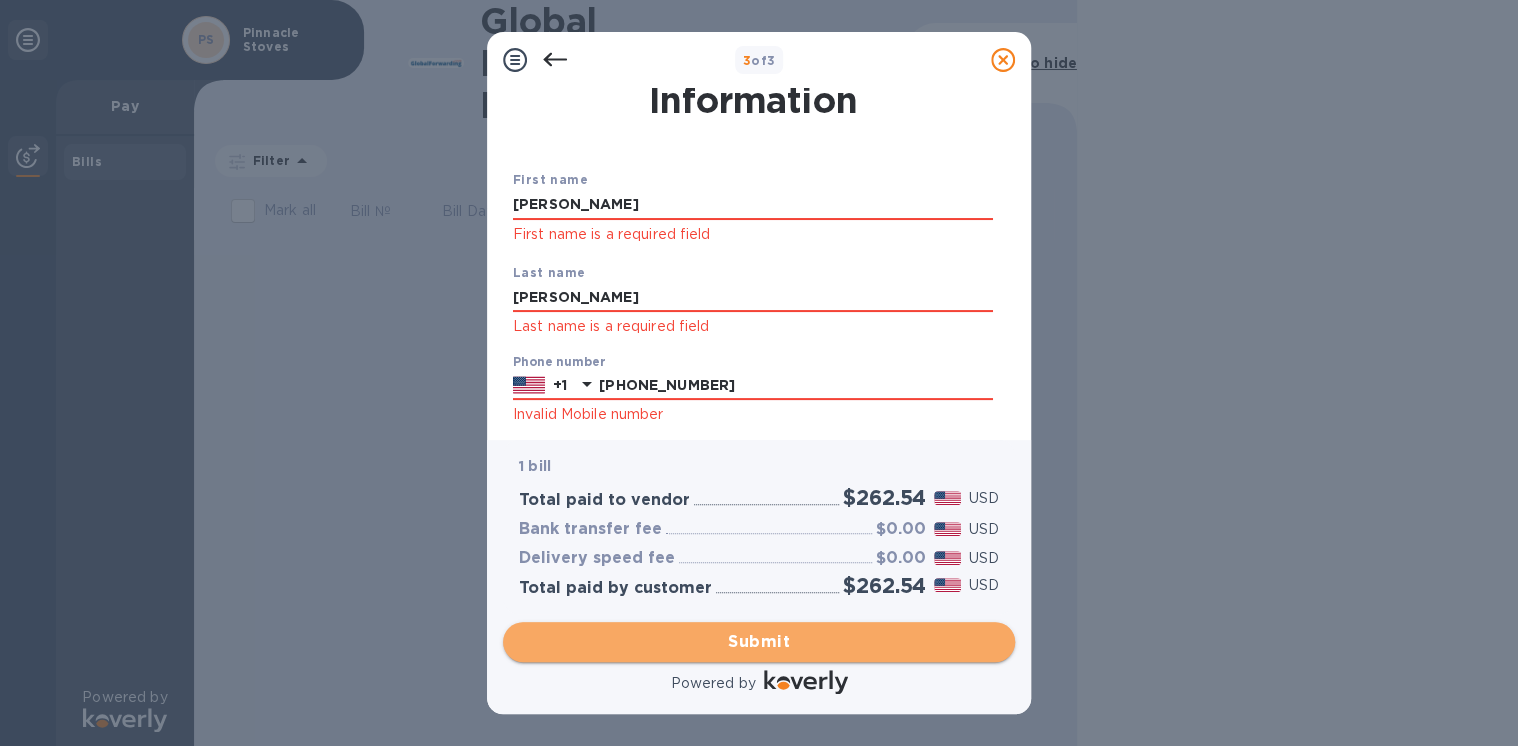 click on "Submit" at bounding box center [759, 642] 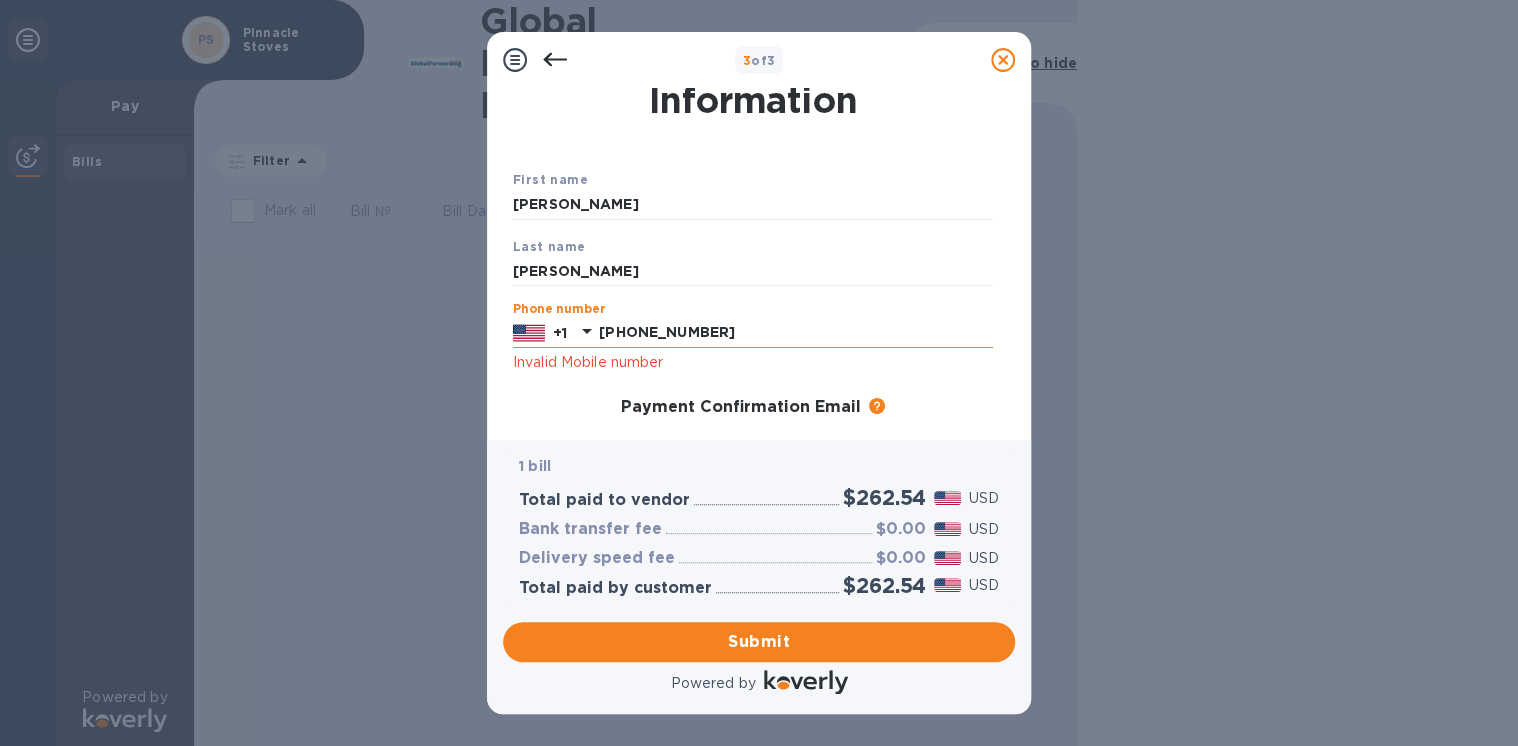 click on "[PHONE_NUMBER]" at bounding box center [796, 333] 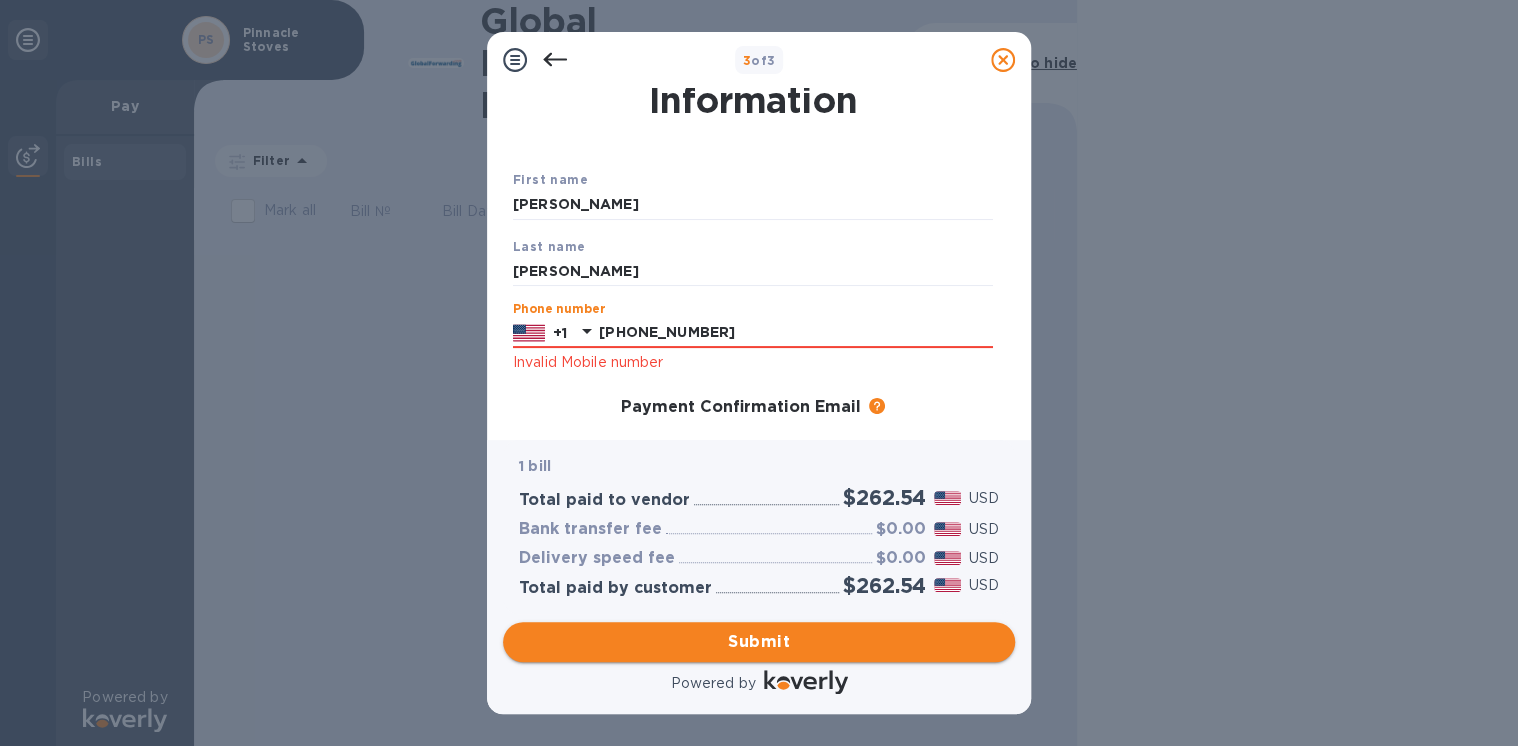 type on "[PHONE_NUMBER]" 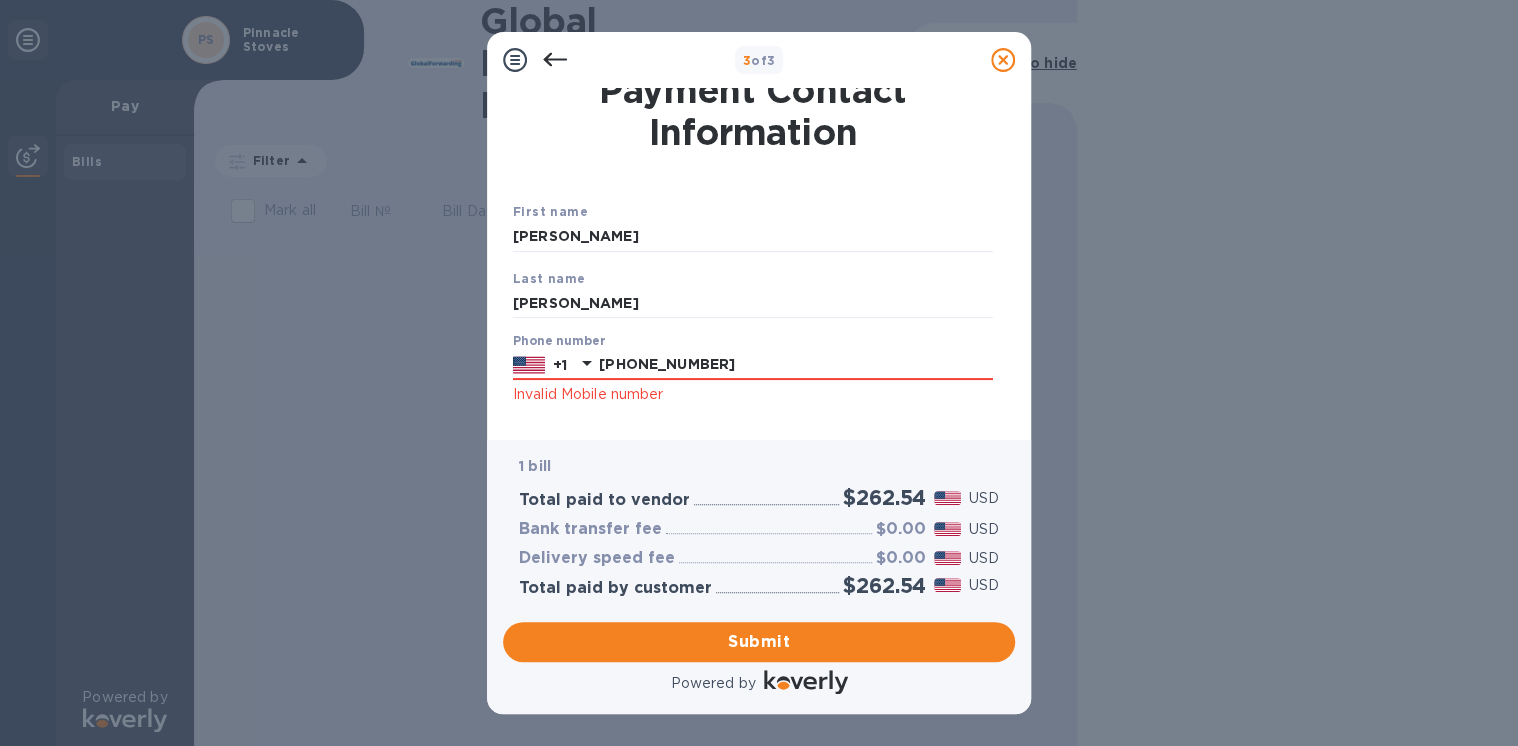 scroll, scrollTop: 0, scrollLeft: 0, axis: both 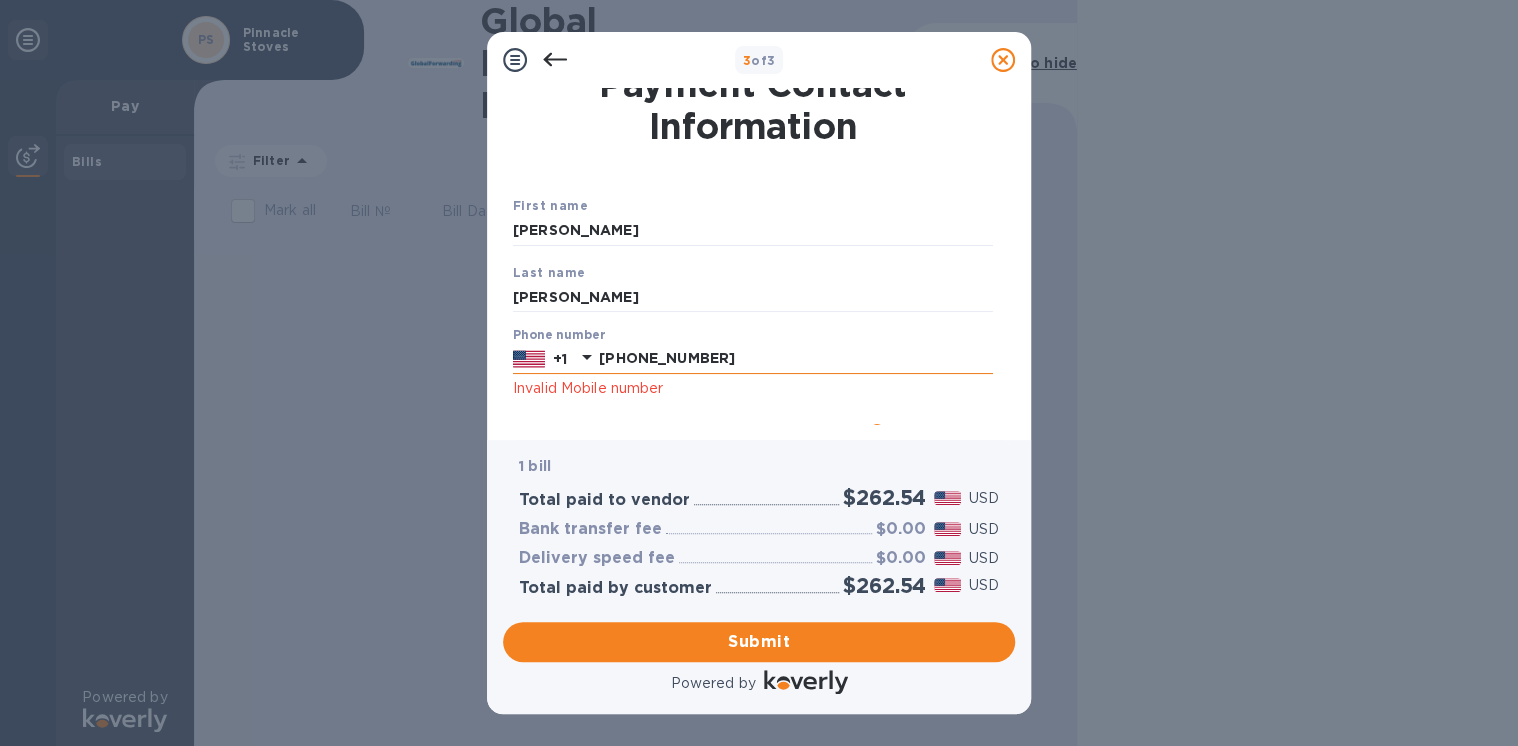 click 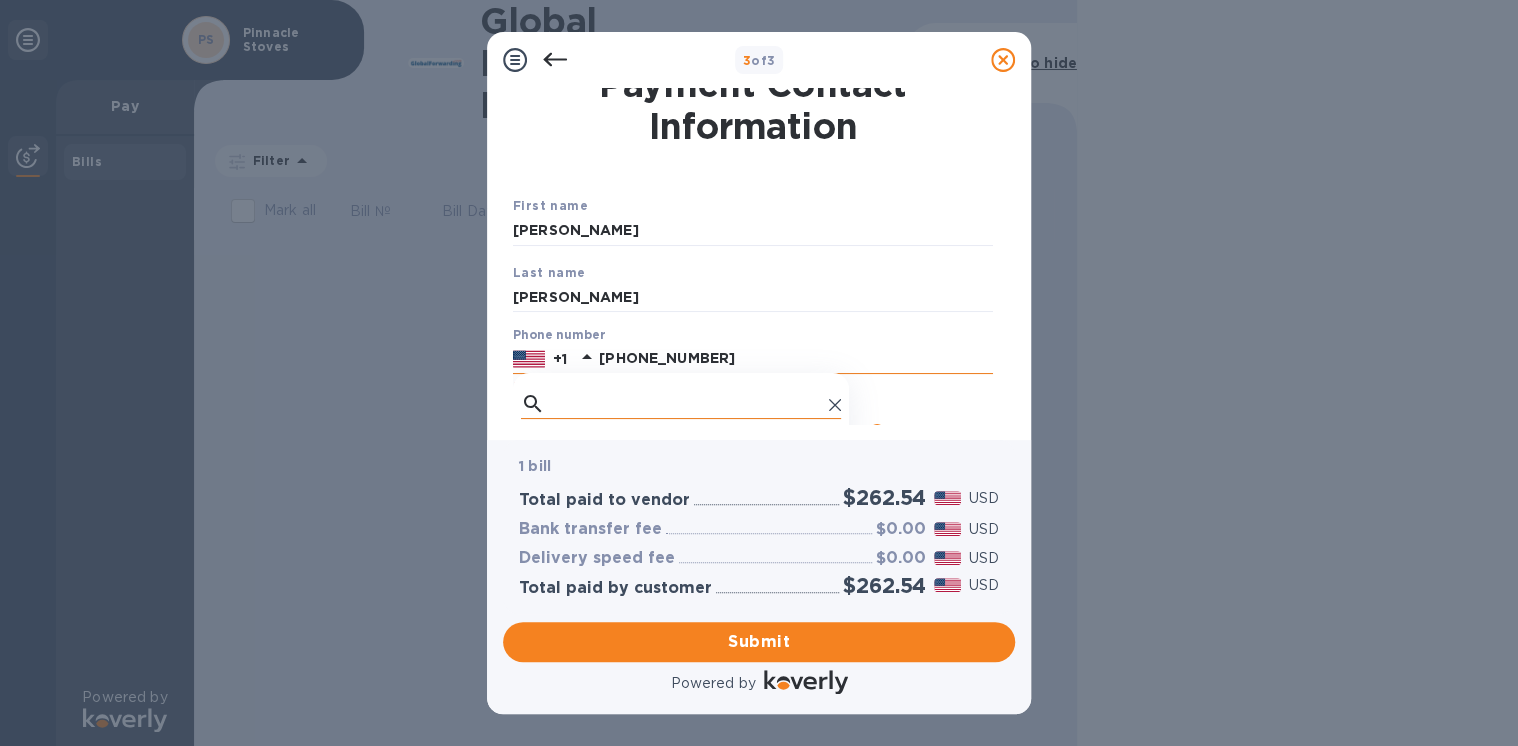 click at bounding box center (687, 404) 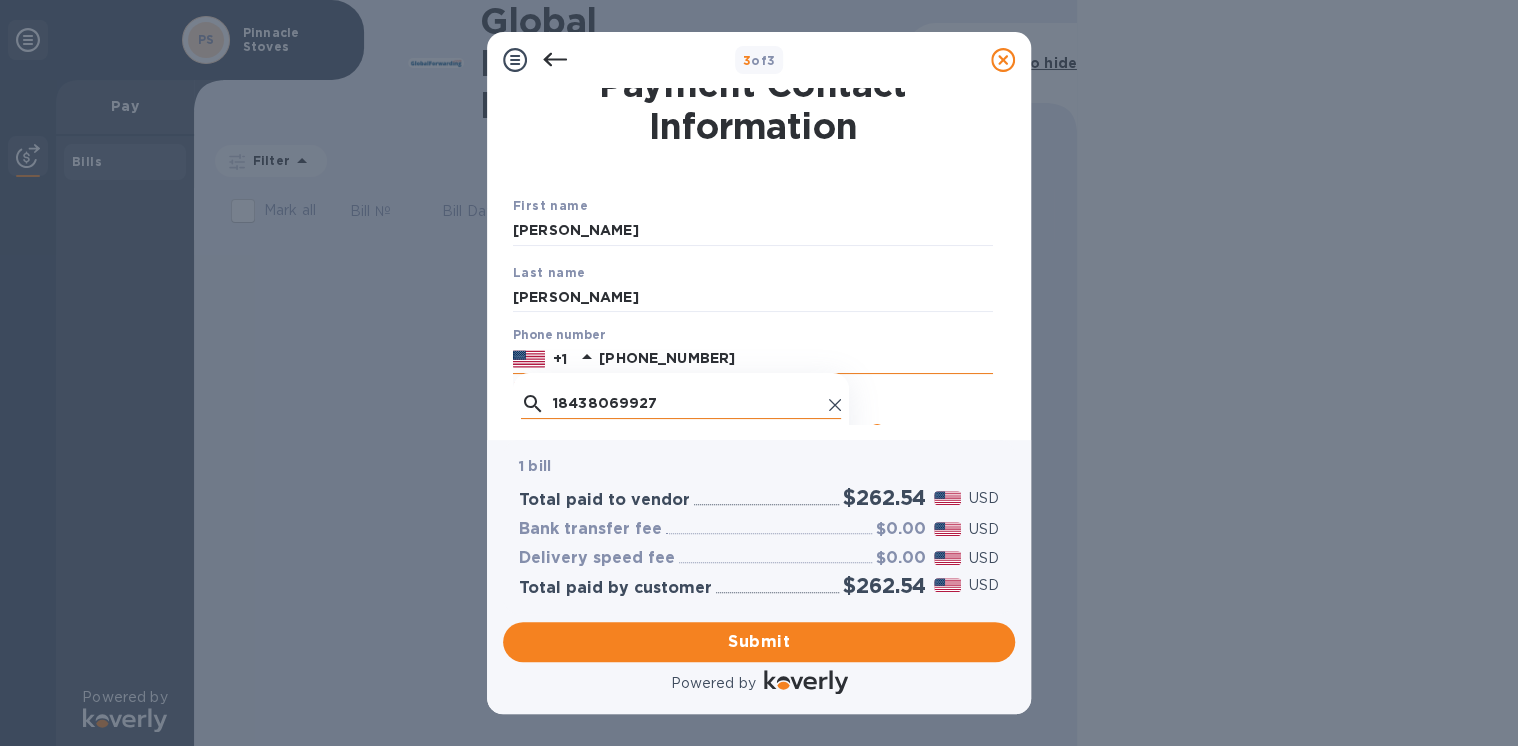 type on "[EMAIL_ADDRESS][DOMAIN_NAME]" 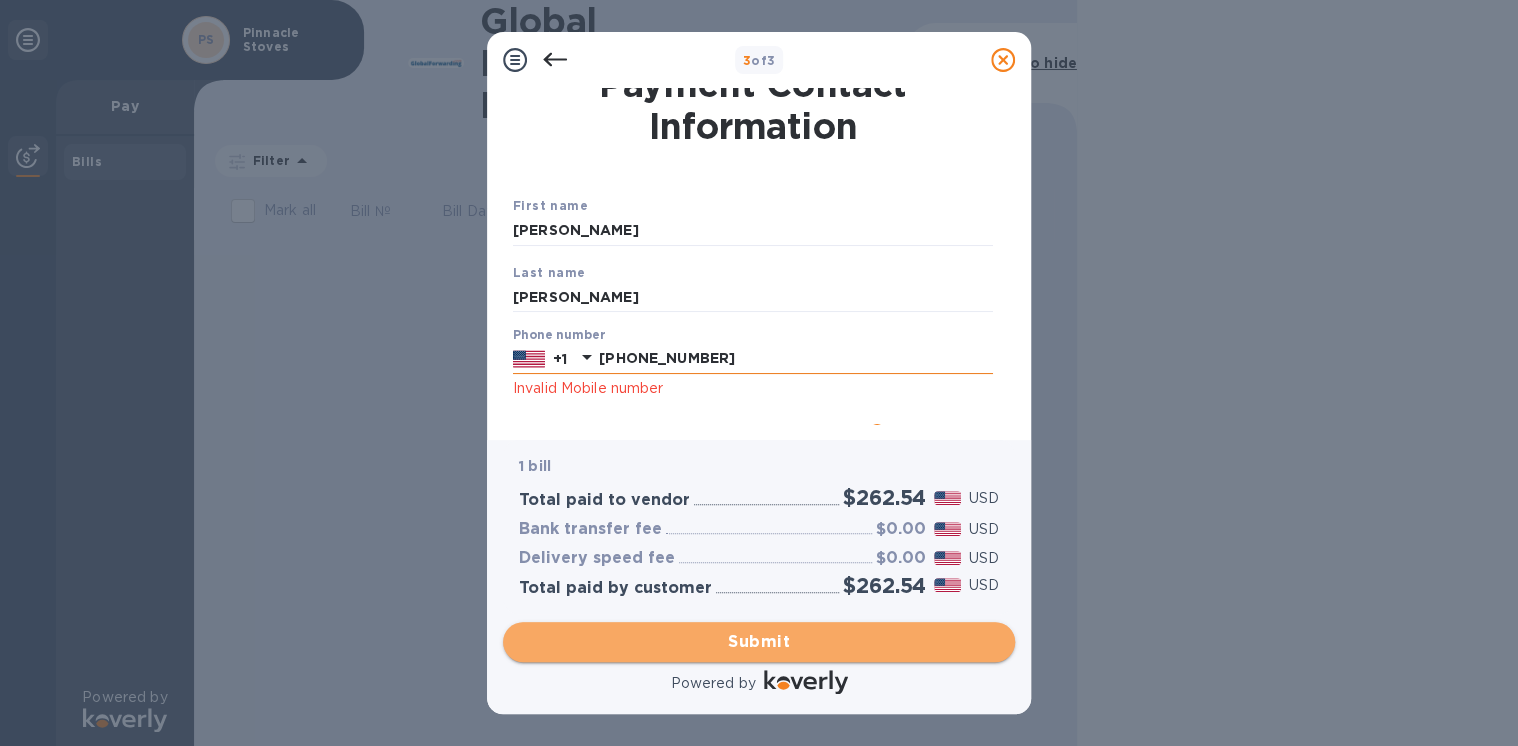 click on "Submit" at bounding box center [759, 642] 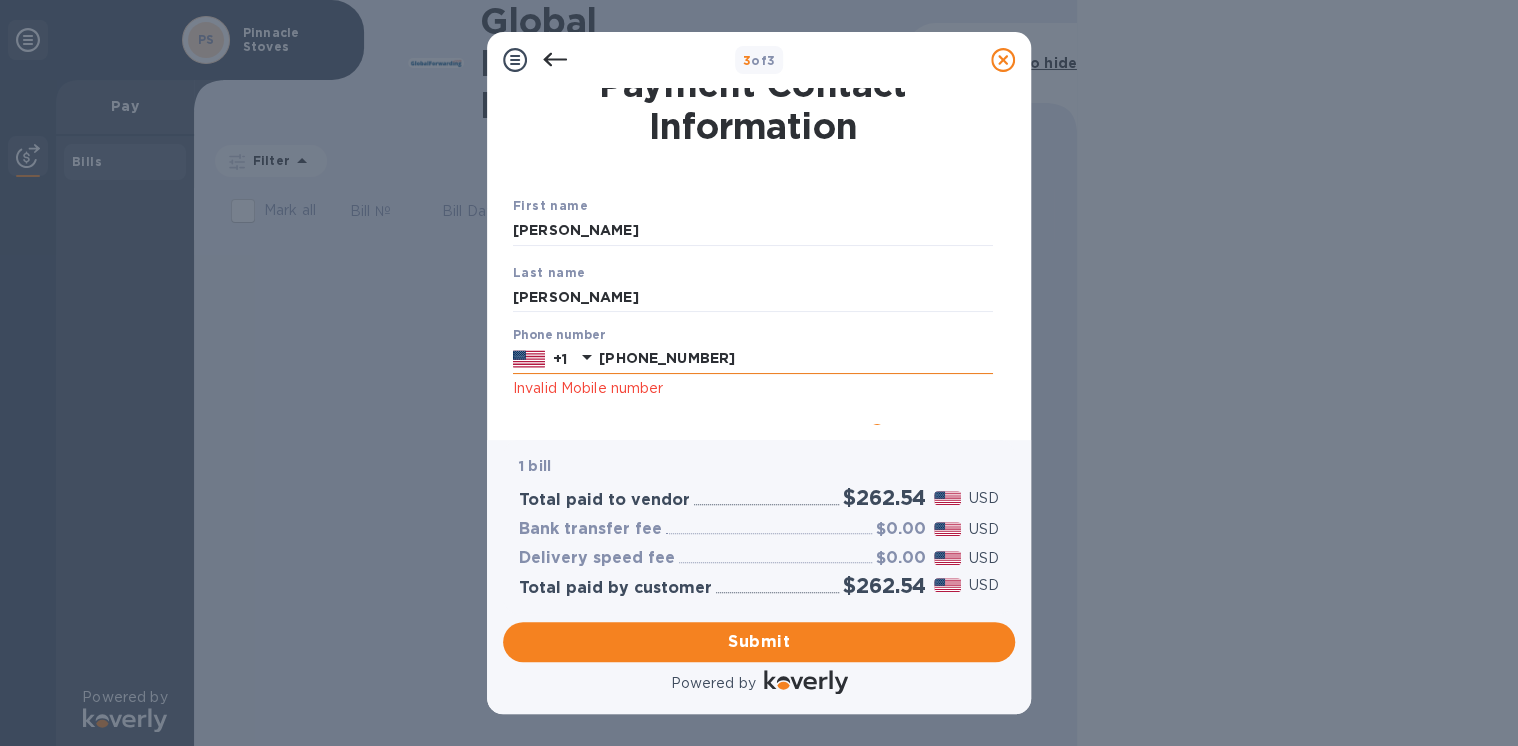 click on "[PHONE_NUMBER]" at bounding box center [796, 359] 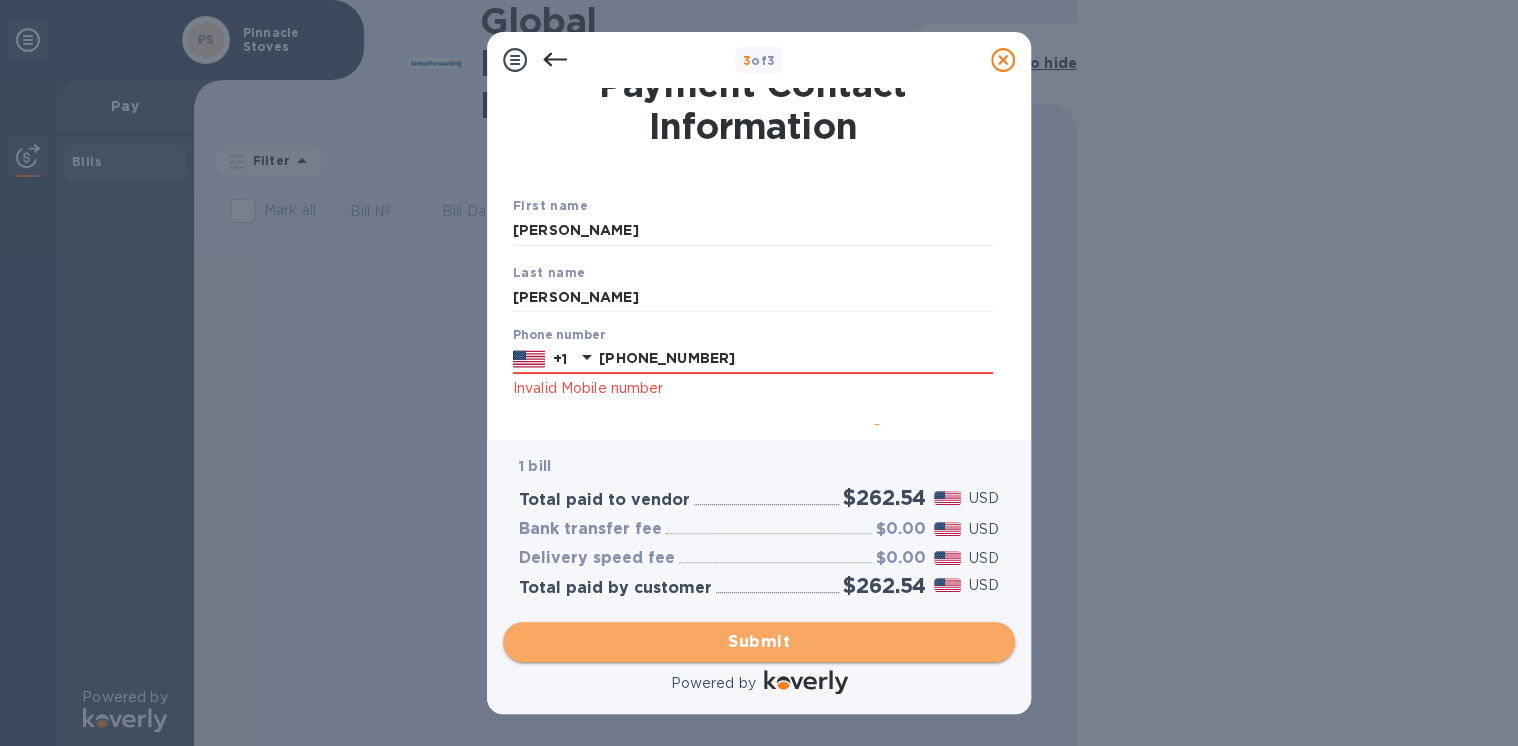 click on "Submit" at bounding box center [759, 642] 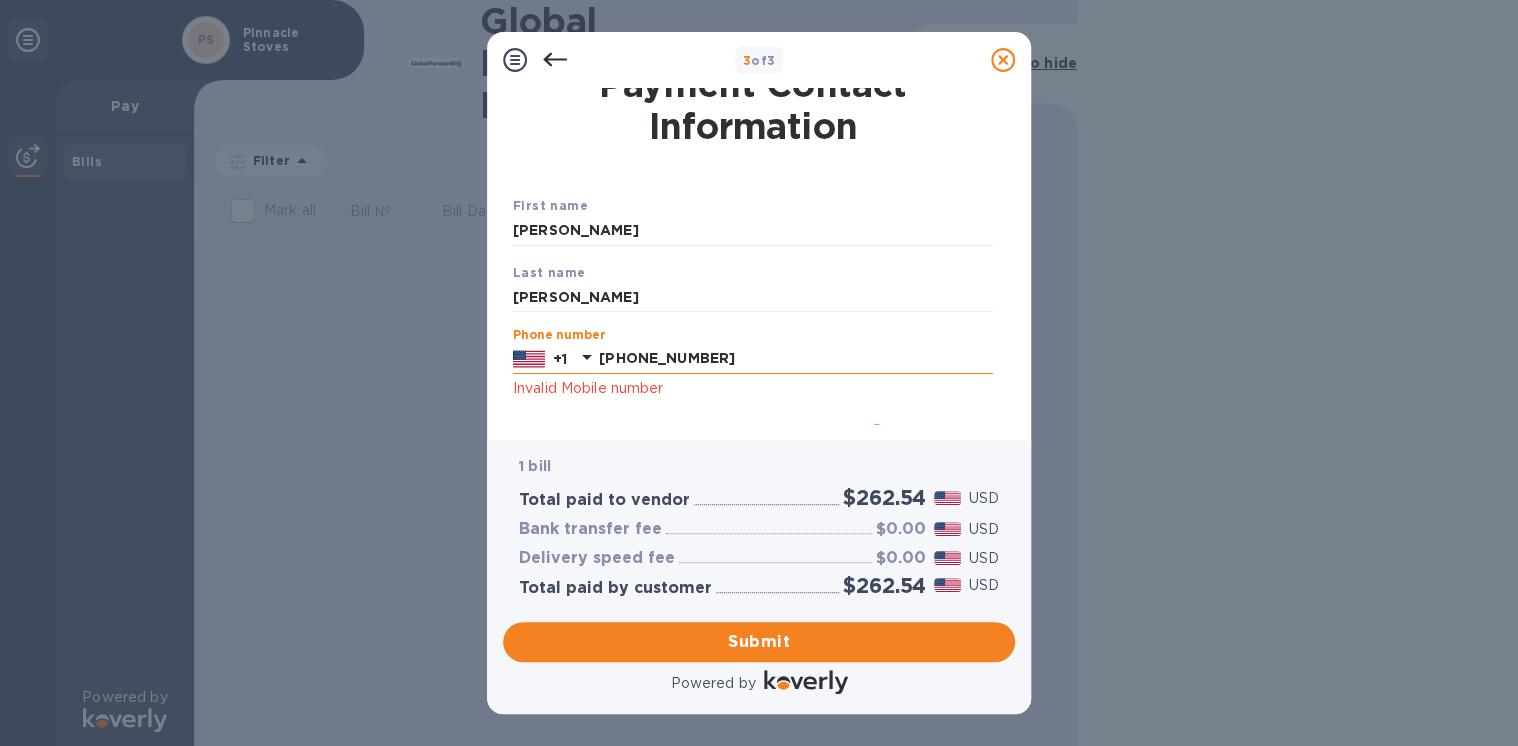 drag, startPoint x: 712, startPoint y: 355, endPoint x: 610, endPoint y: 344, distance: 102.59142 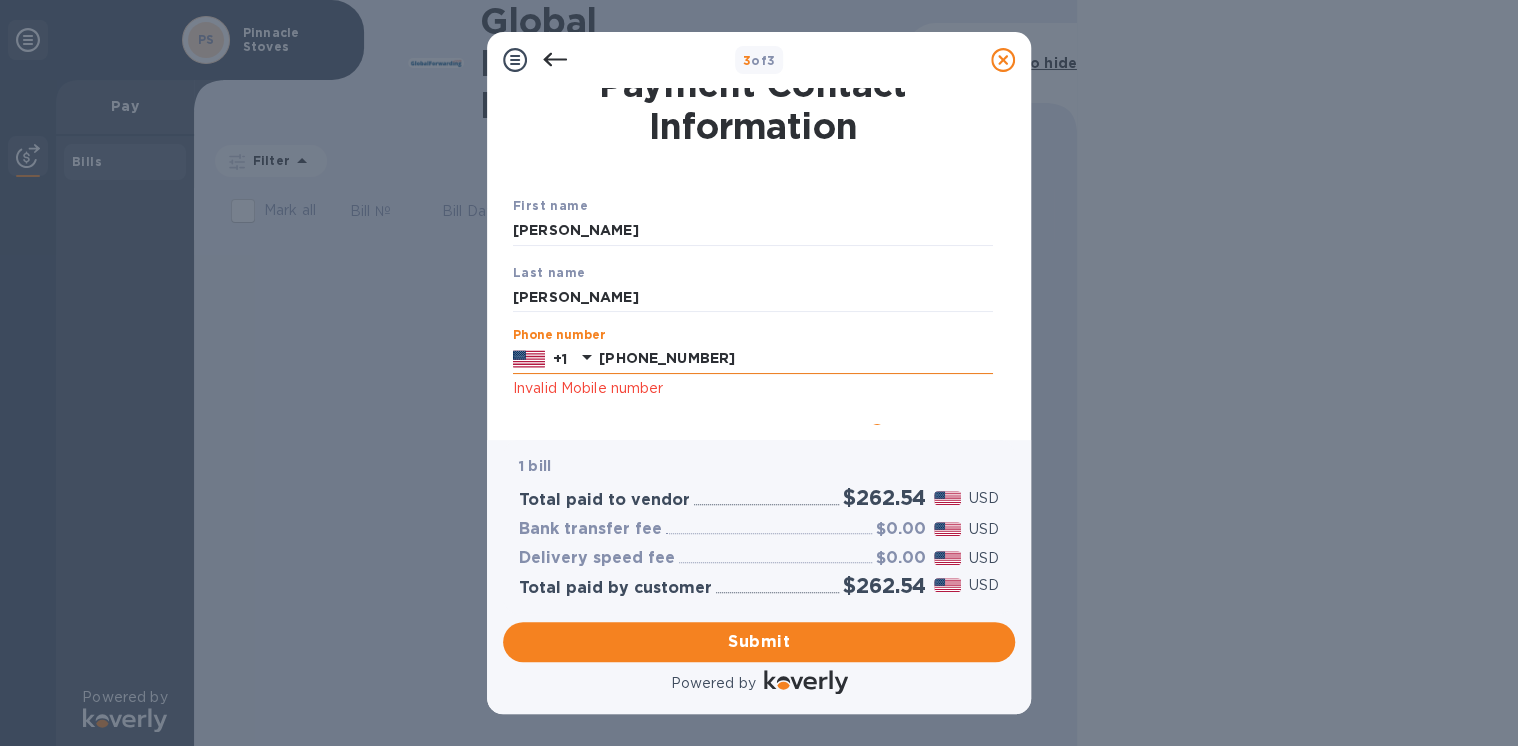 click on "[PHONE_NUMBER]" at bounding box center (796, 359) 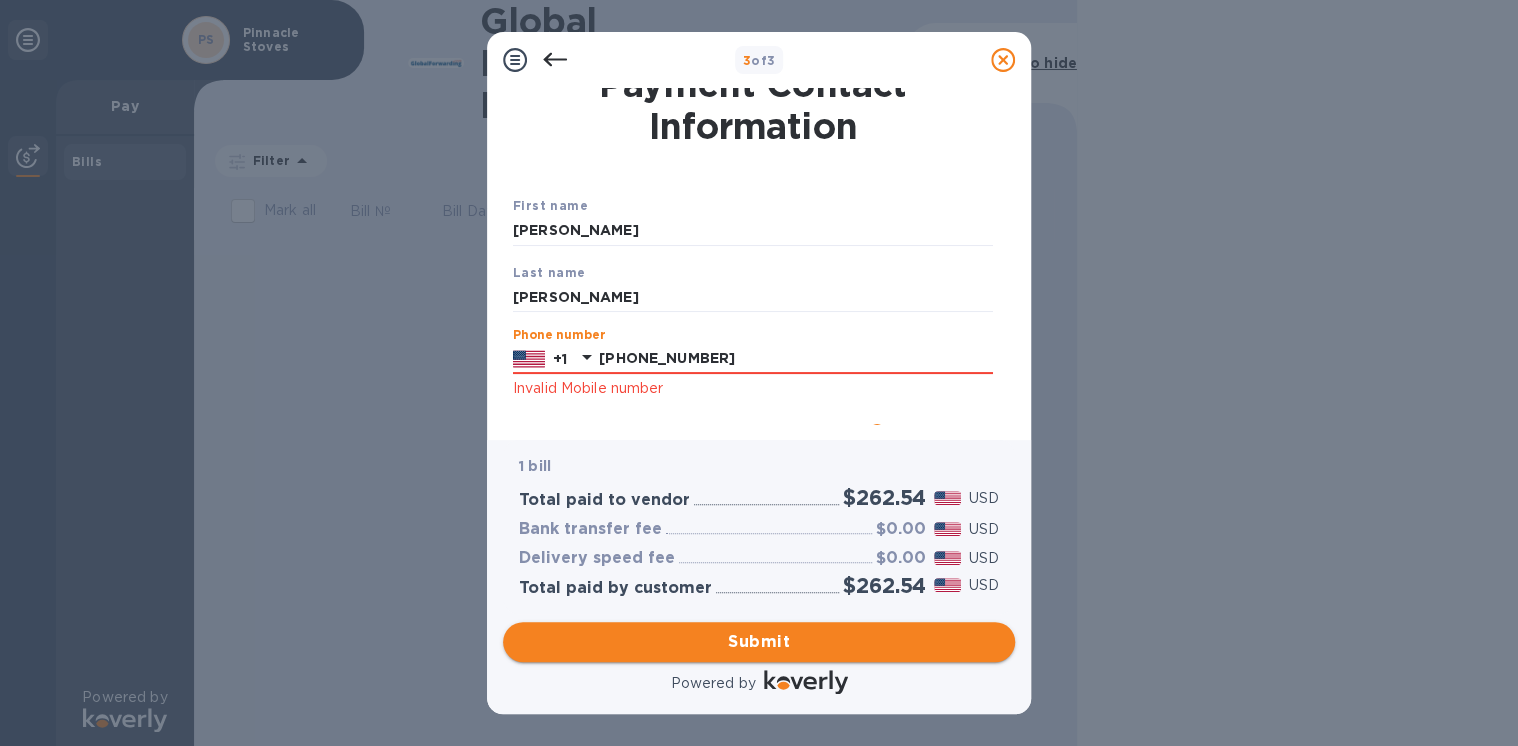 type on "[PHONE_NUMBER]" 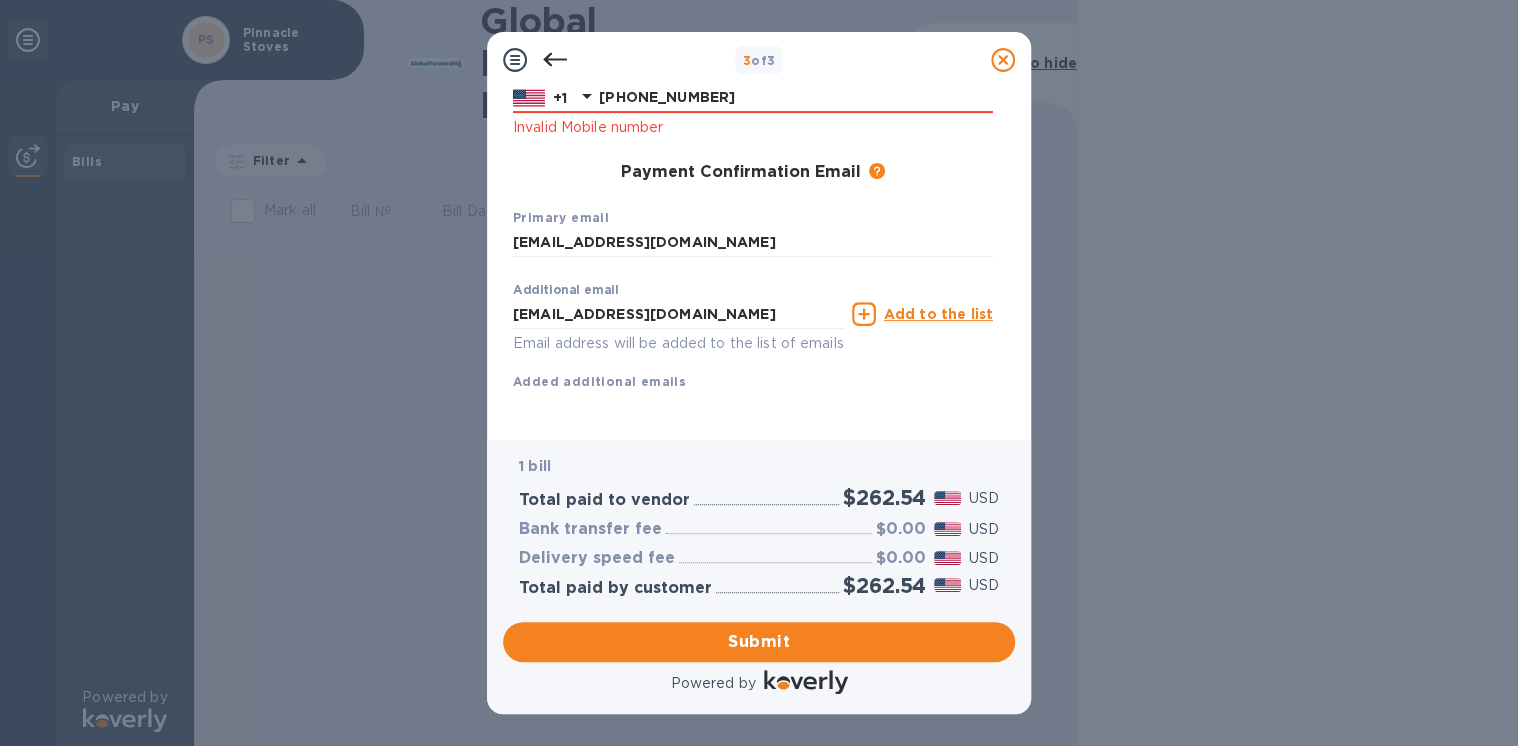 scroll, scrollTop: 0, scrollLeft: 0, axis: both 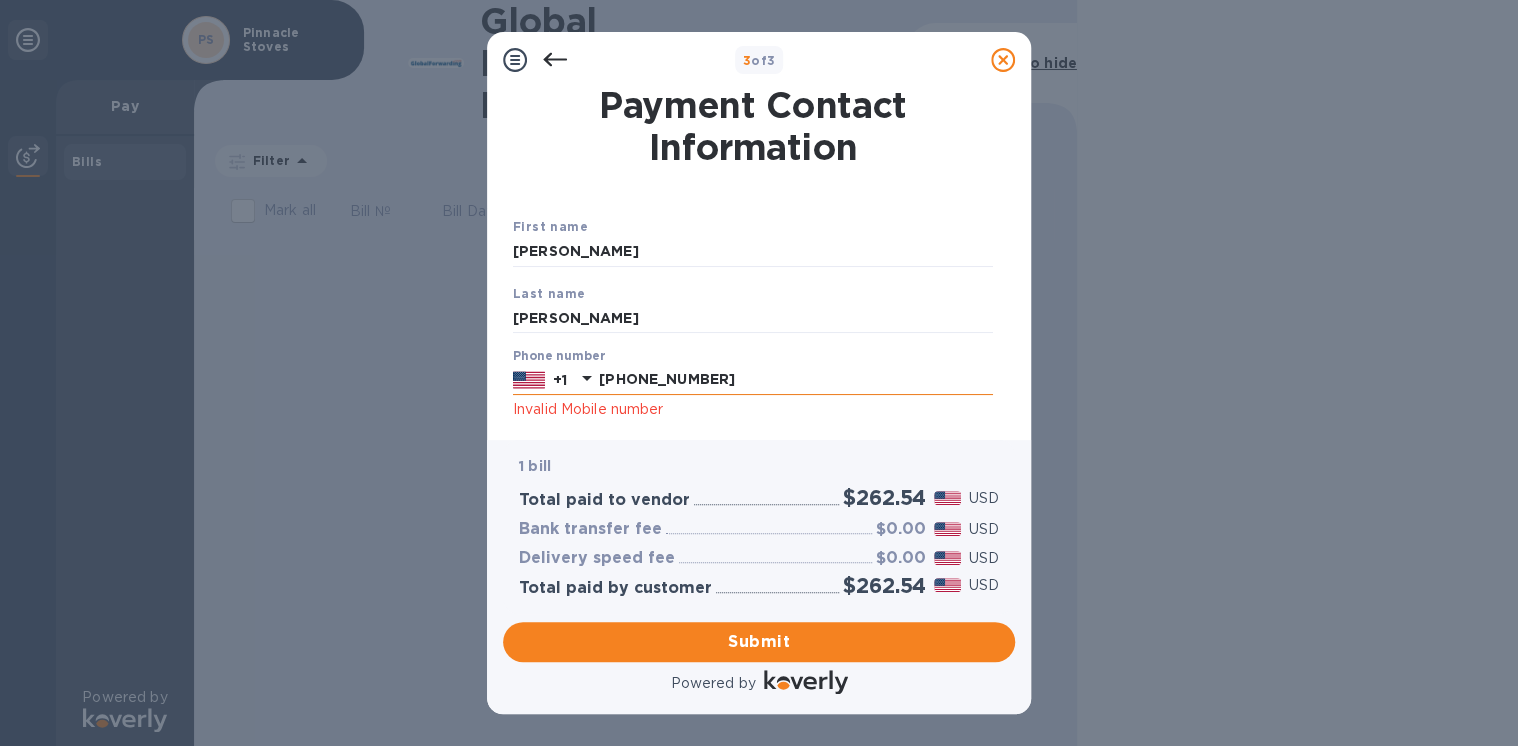 click on "[PHONE_NUMBER]" at bounding box center (796, 380) 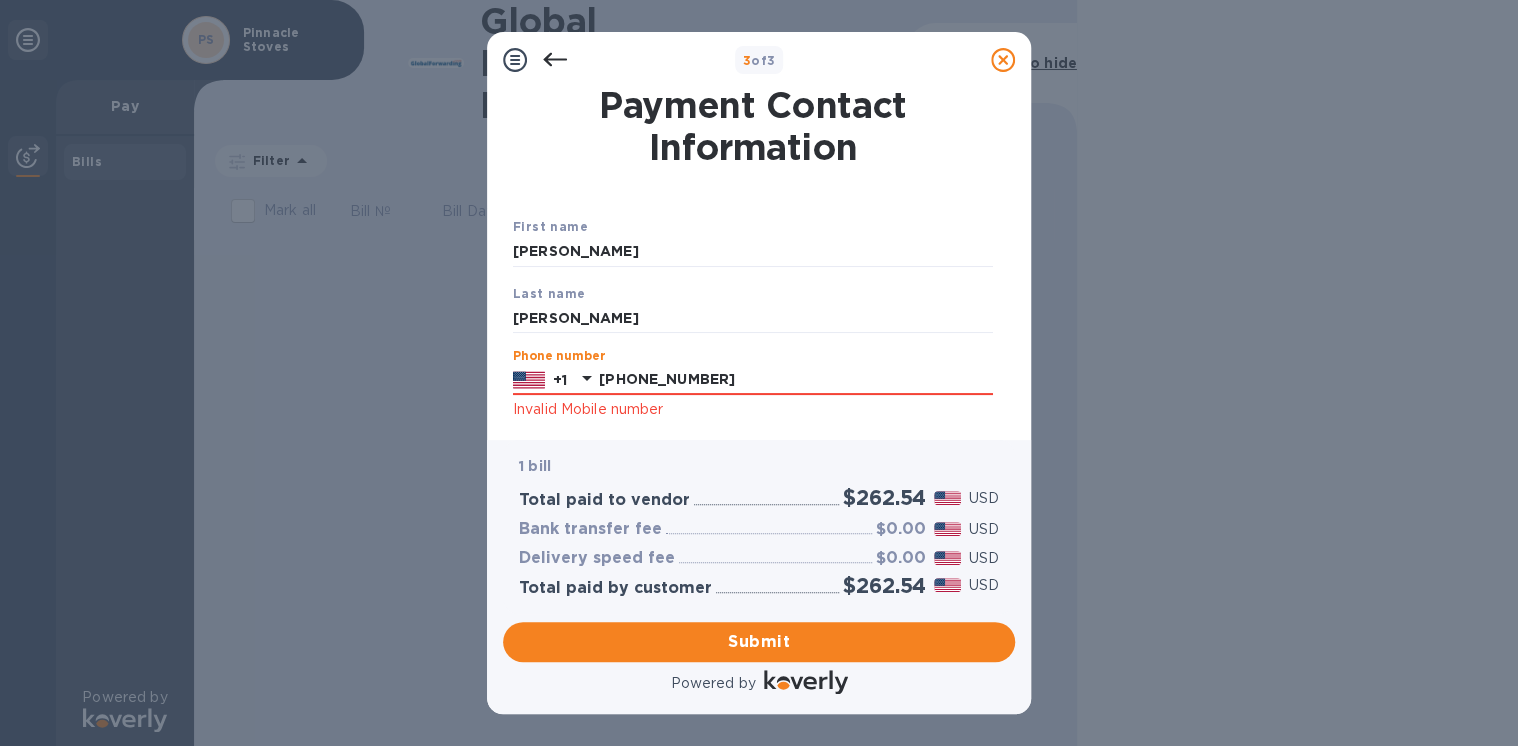drag, startPoint x: 740, startPoint y: 378, endPoint x: 395, endPoint y: 380, distance: 345.0058 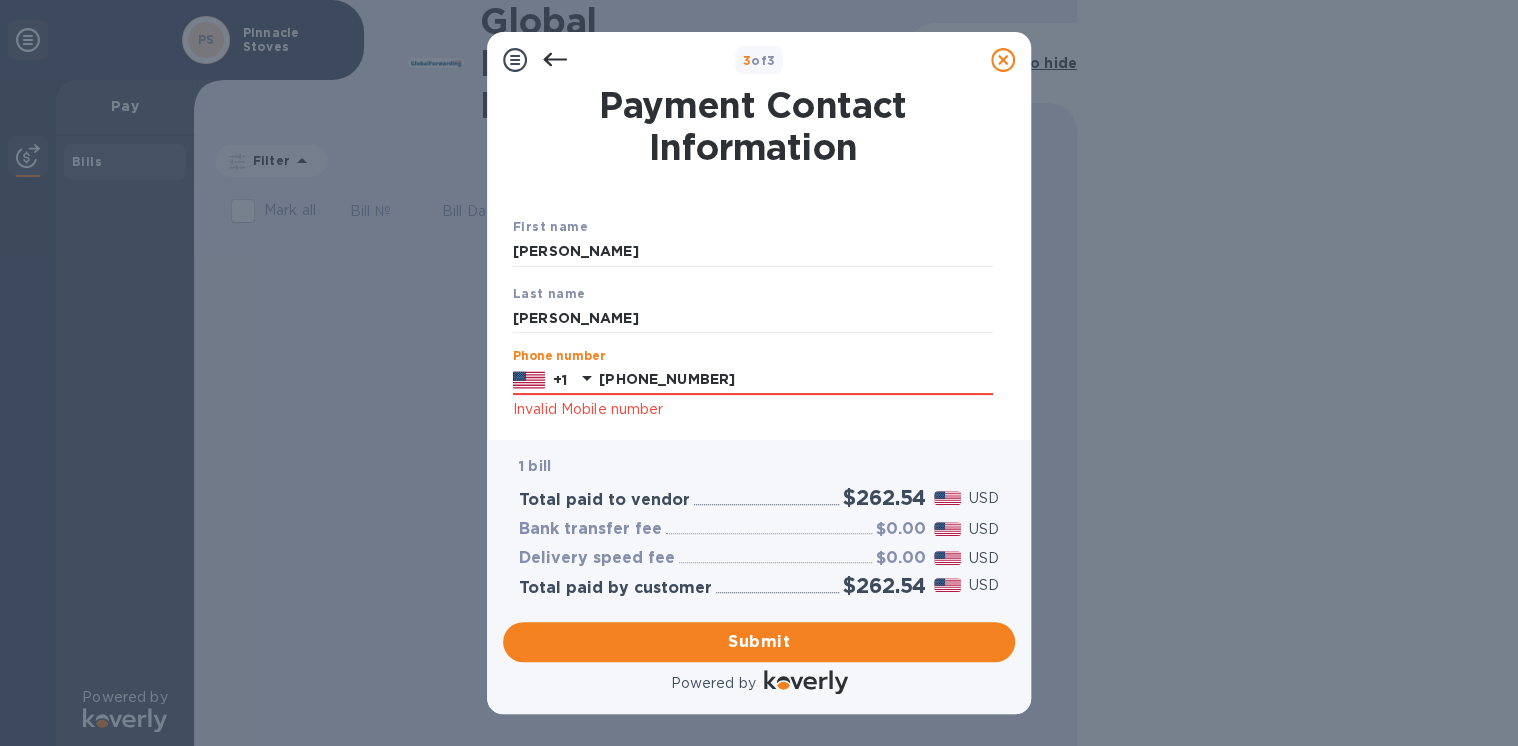 click on "3  of  3 Payment Contact Information First name [PERSON_NAME] name [PERSON_NAME] Phone number +1 [PHONE_NUMBER] Invalid Mobile number Payment Confirmation Email The added email addresses will be used to send the payment confirmation. Primary email [EMAIL_ADDRESS][DOMAIN_NAME] Additional email [EMAIL_ADDRESS][DOMAIN_NAME] Email address will be added to the list of emails Add to the list Added additional emails Submit 1 bill Total paid to vendor $262.54 USD Bank transfer fee $0.00 USD Delivery speed fee $0.00 USD Total paid by customer $262.54 USD Submit Powered by" at bounding box center (759, 373) 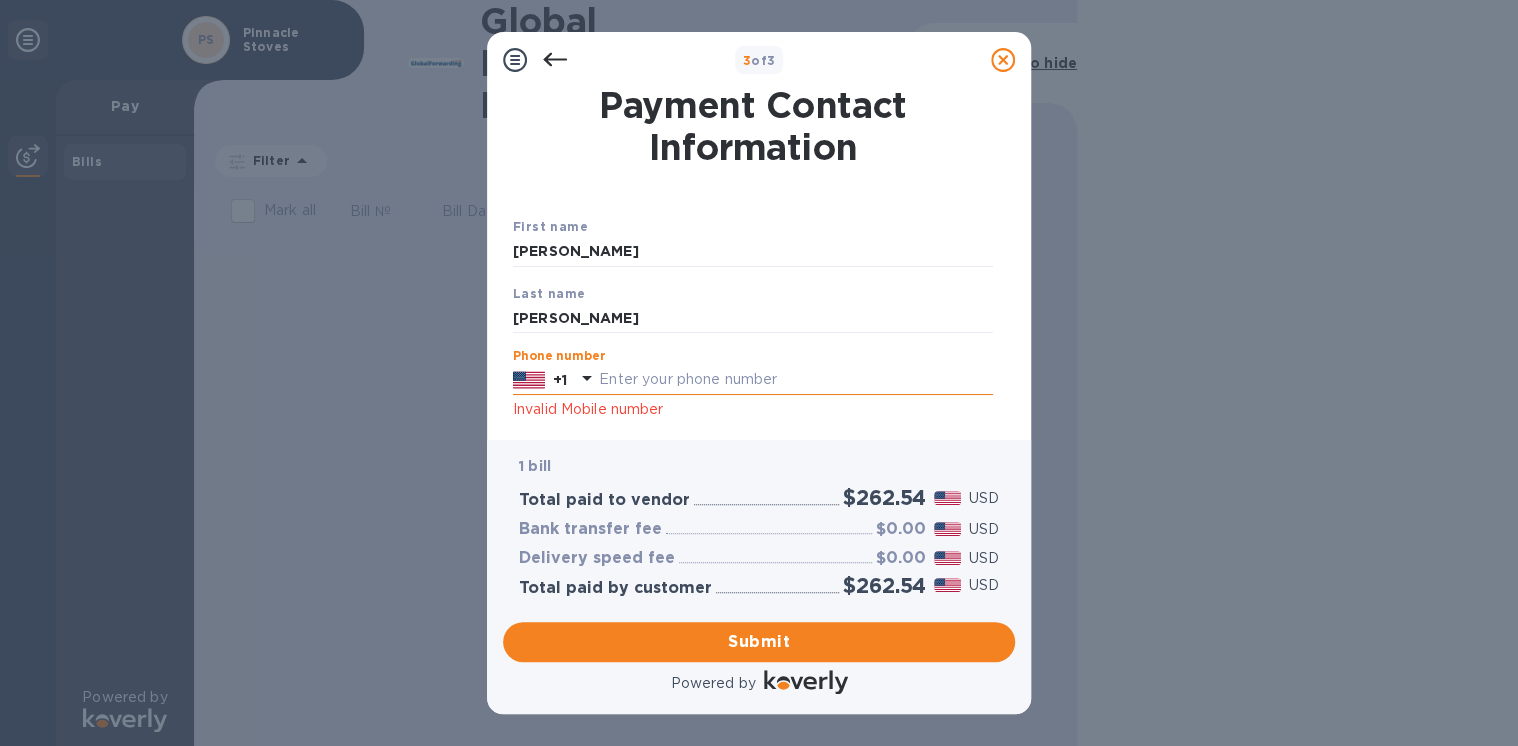 click at bounding box center (796, 380) 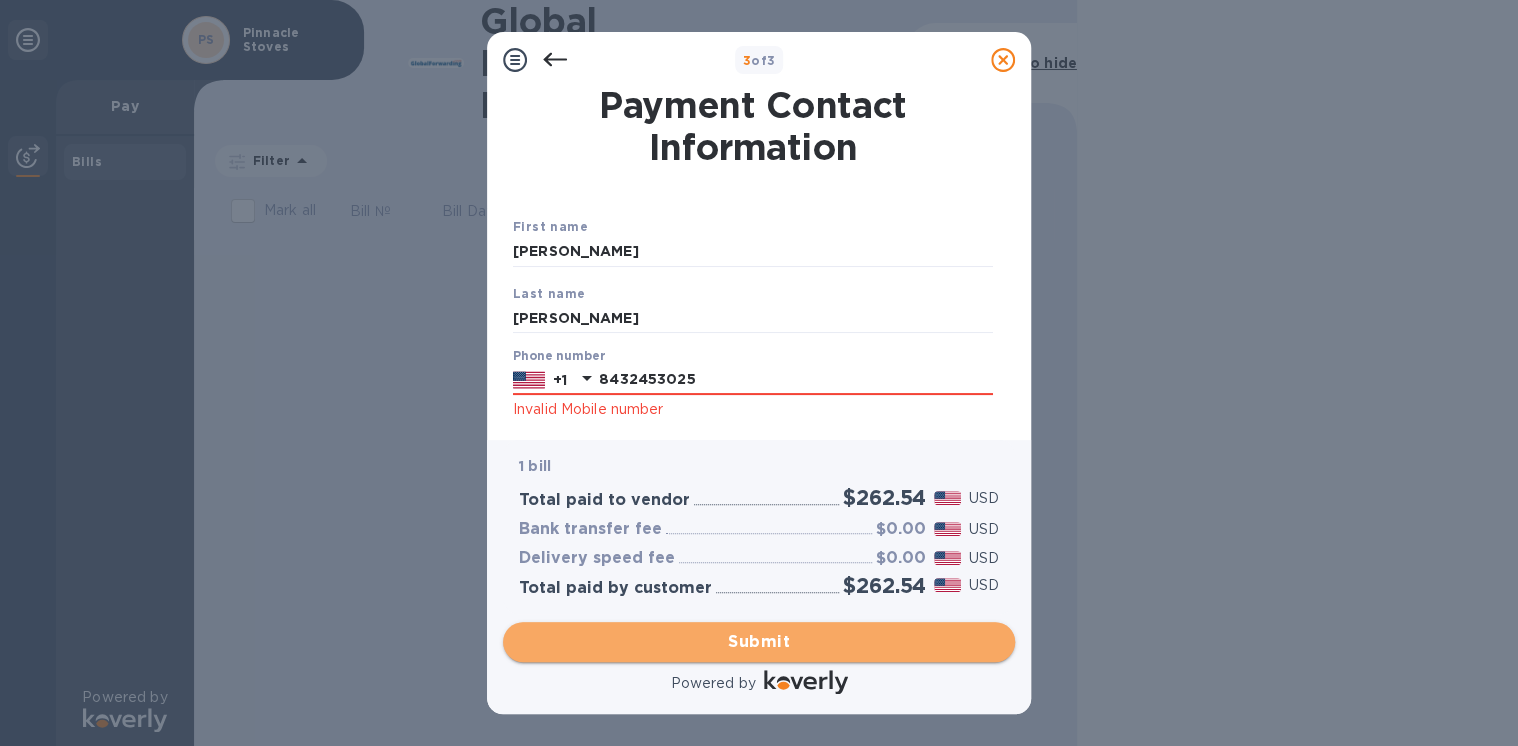 click on "Submit" at bounding box center (759, 642) 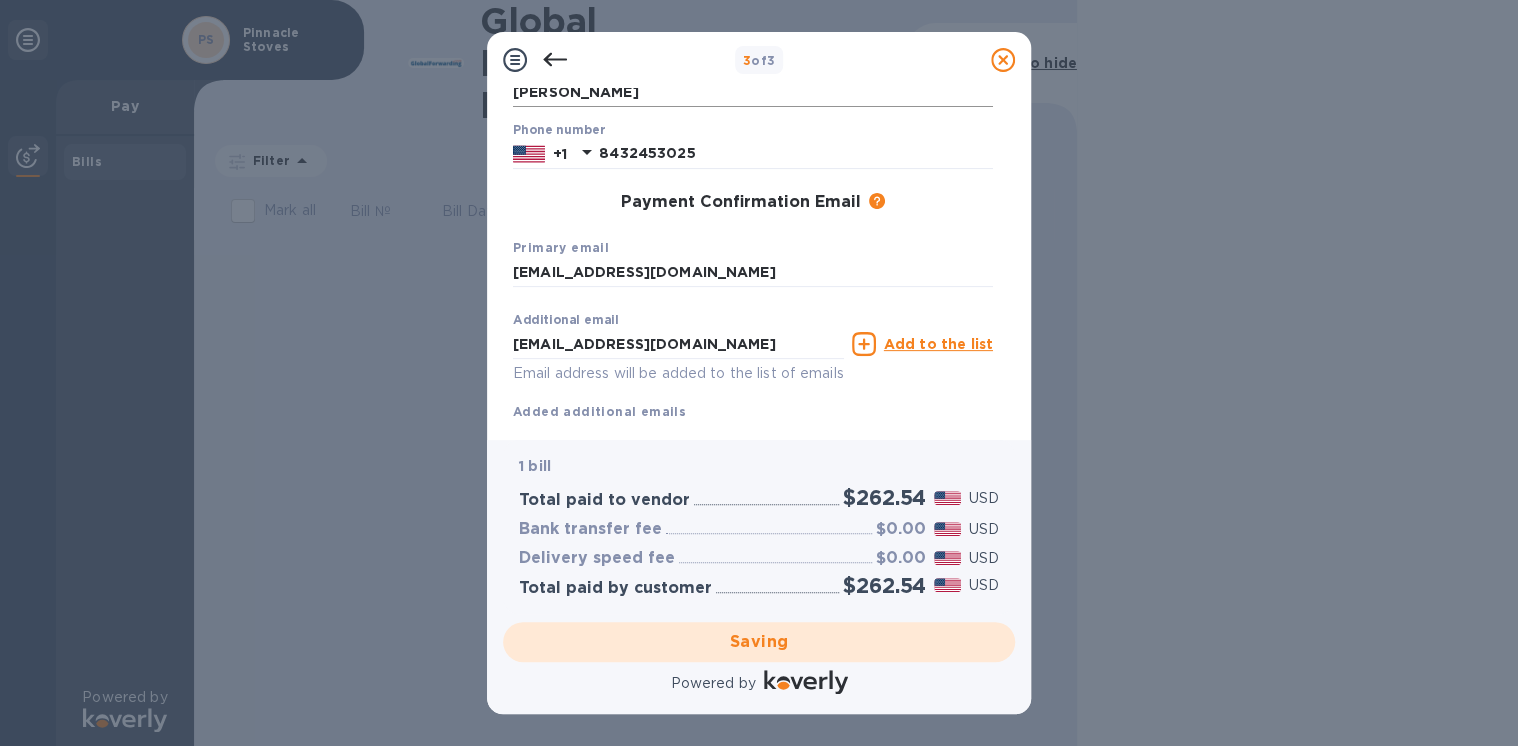 scroll, scrollTop: 281, scrollLeft: 0, axis: vertical 